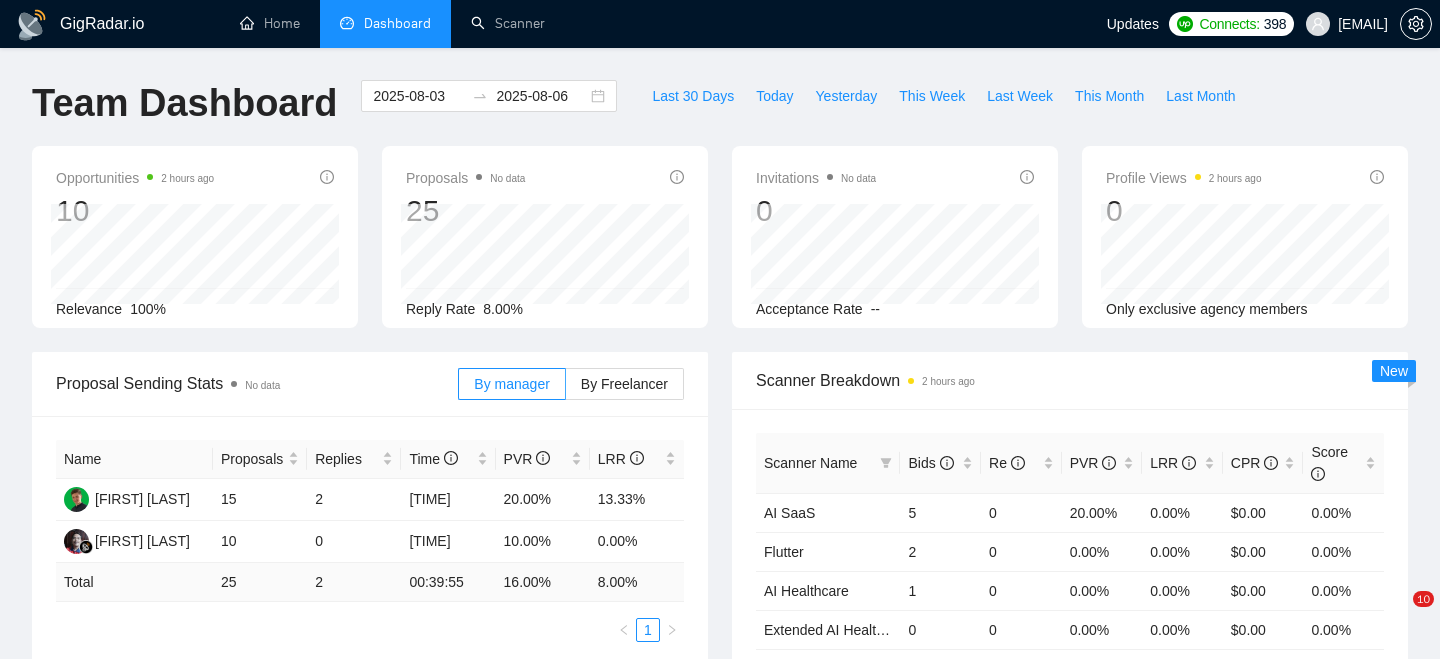 scroll, scrollTop: 645, scrollLeft: 0, axis: vertical 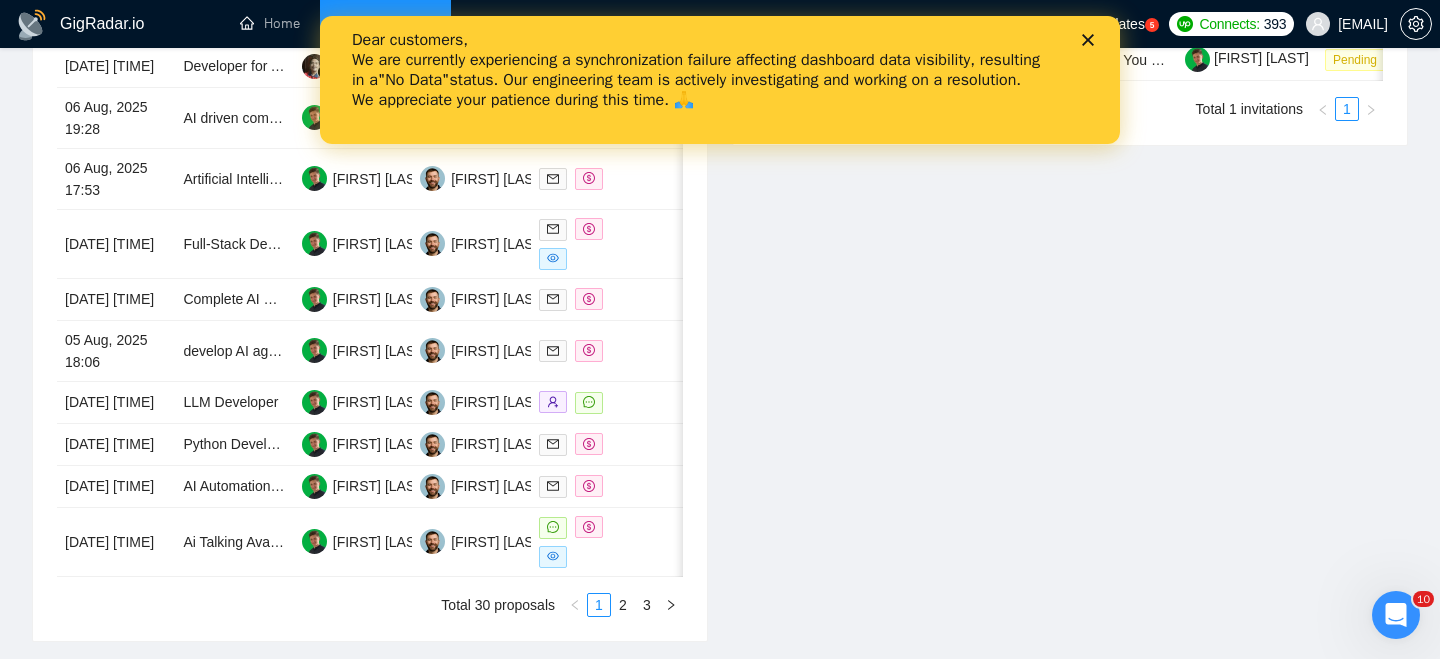 click 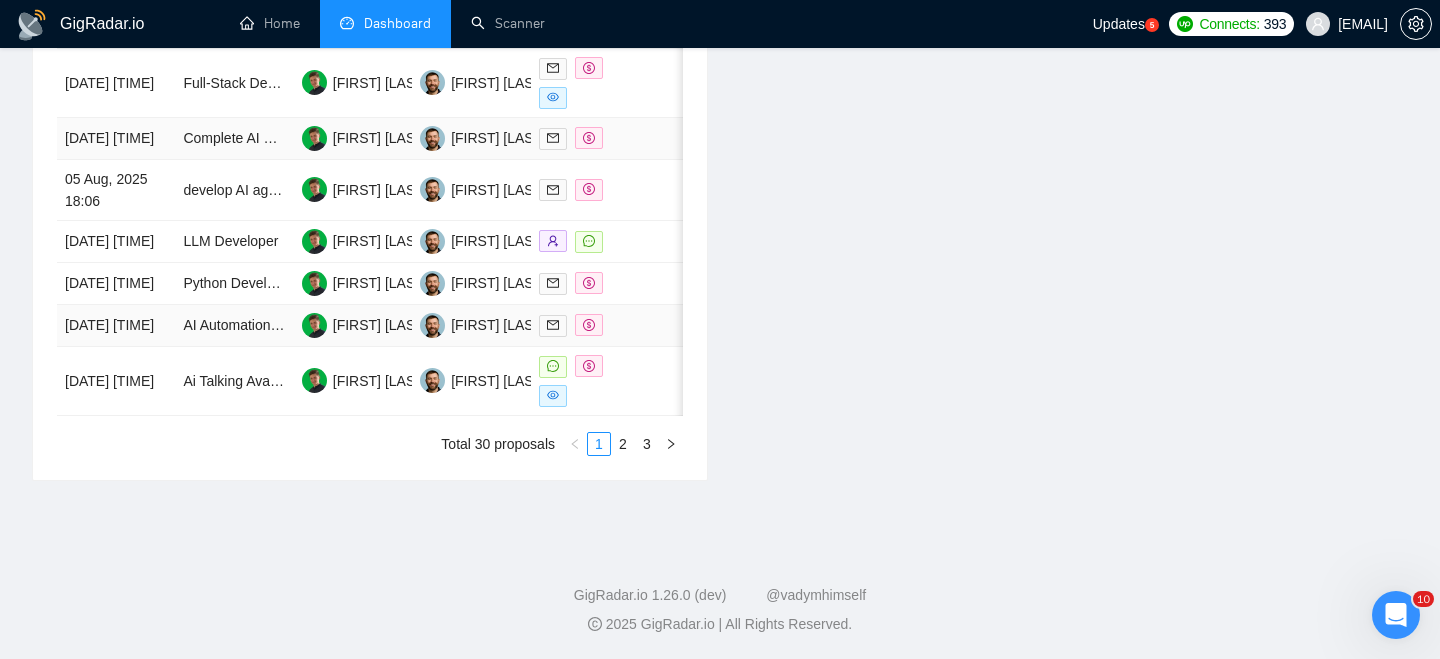 scroll, scrollTop: 1124, scrollLeft: 0, axis: vertical 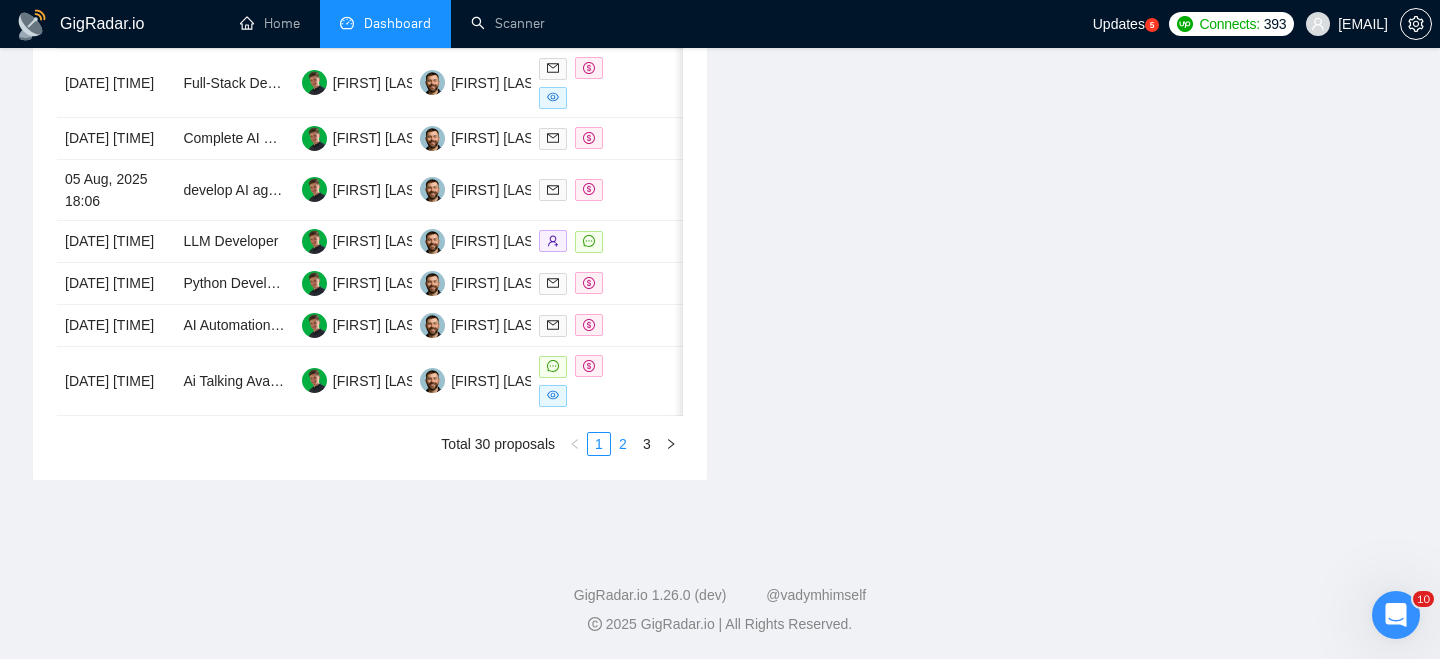 click on "2" at bounding box center [623, 444] 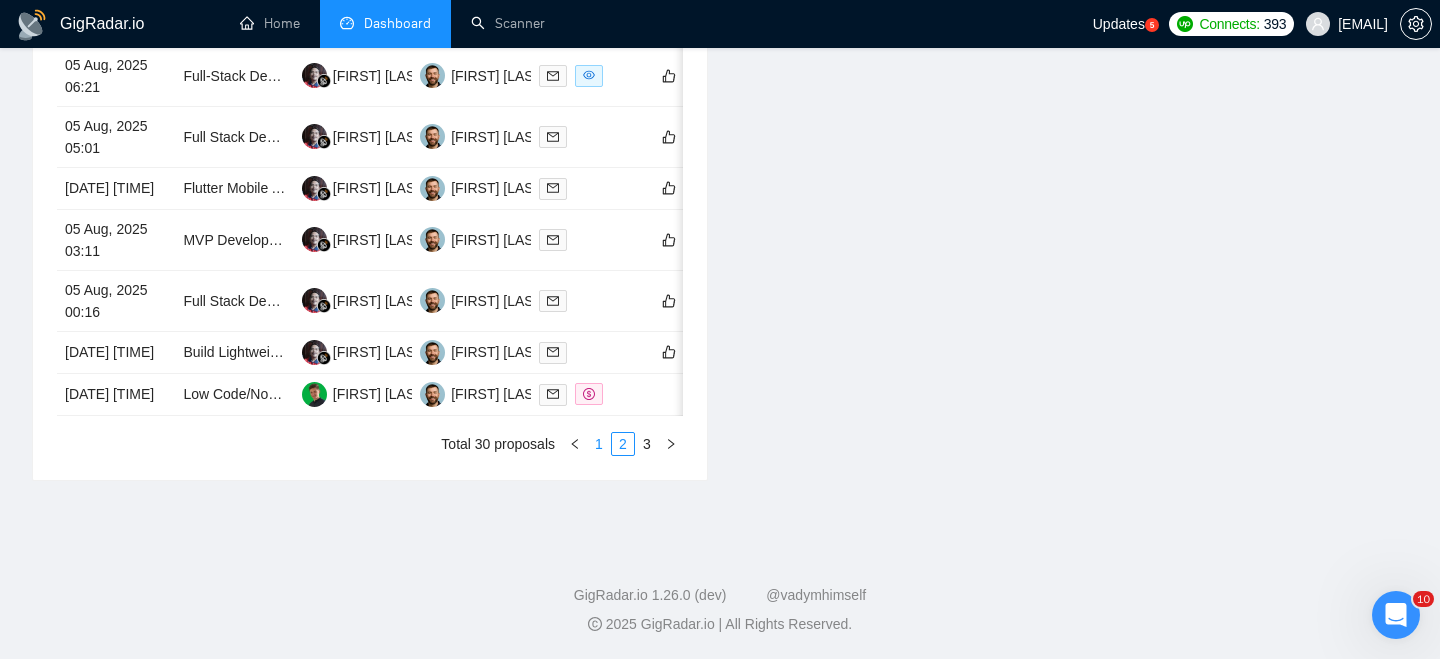 click on "1" at bounding box center (599, 444) 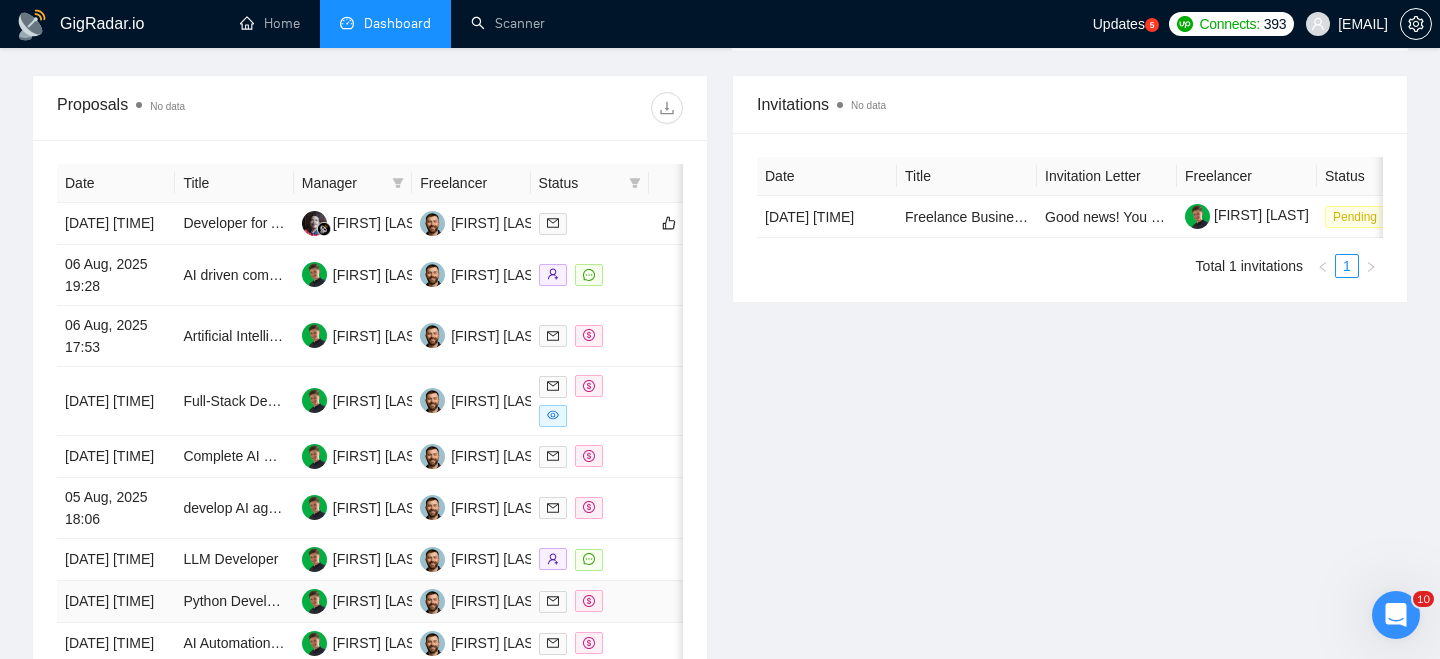 scroll, scrollTop: 709, scrollLeft: 0, axis: vertical 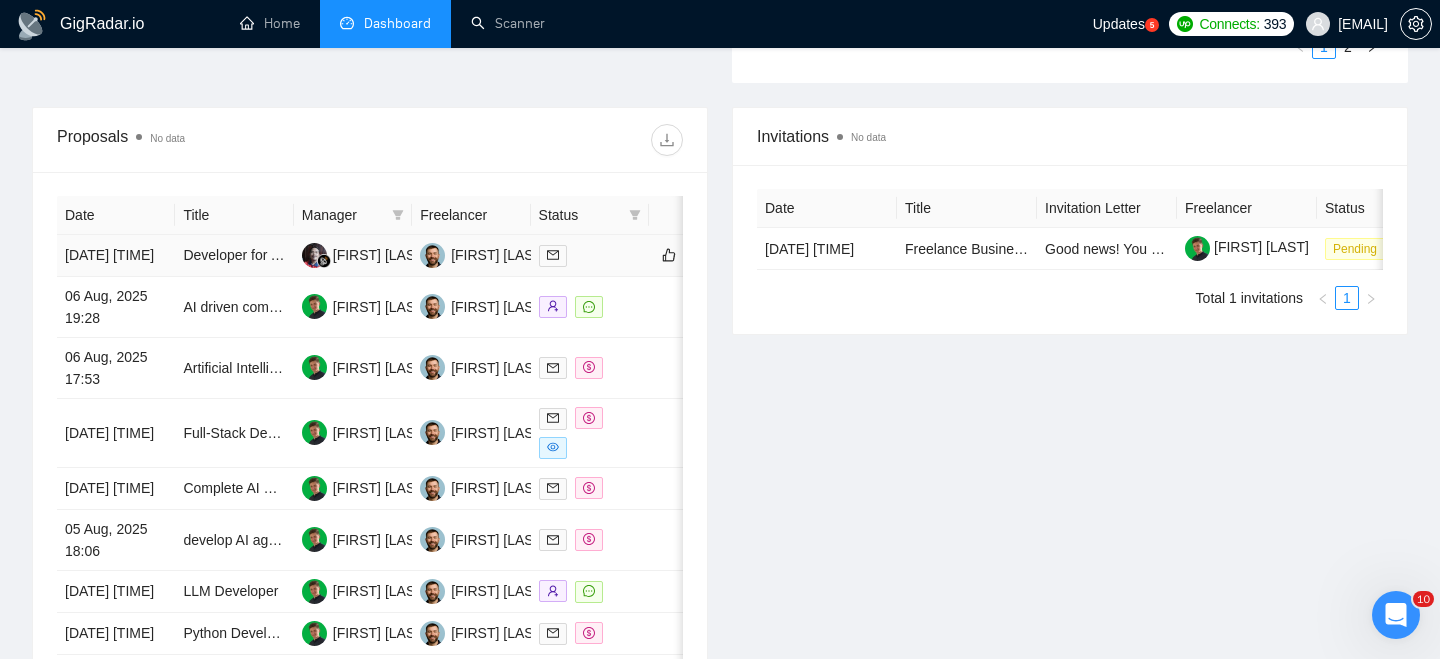click on "06 Aug, 2025 23:15" at bounding box center (116, 256) 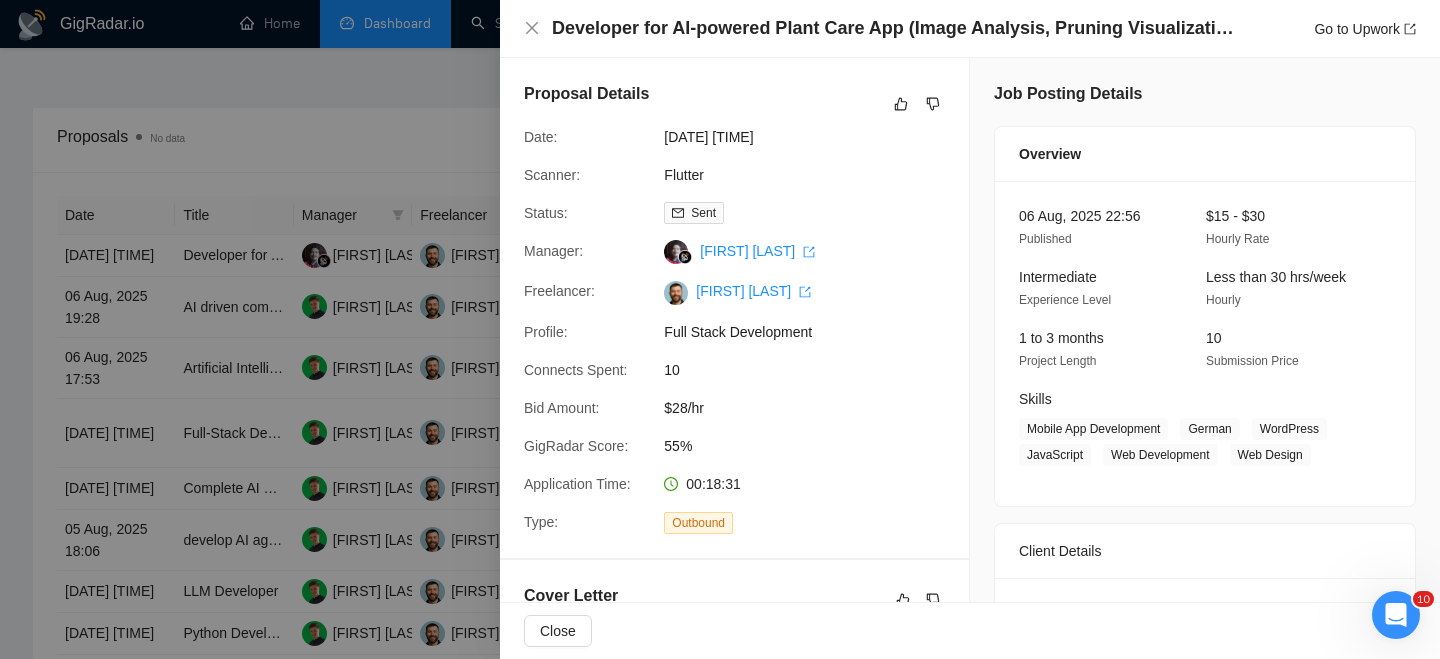click on "Developer for AI-powered Plant Care App (Image Analysis, Pruning Visualization, Mobile App)" at bounding box center (897, 28) 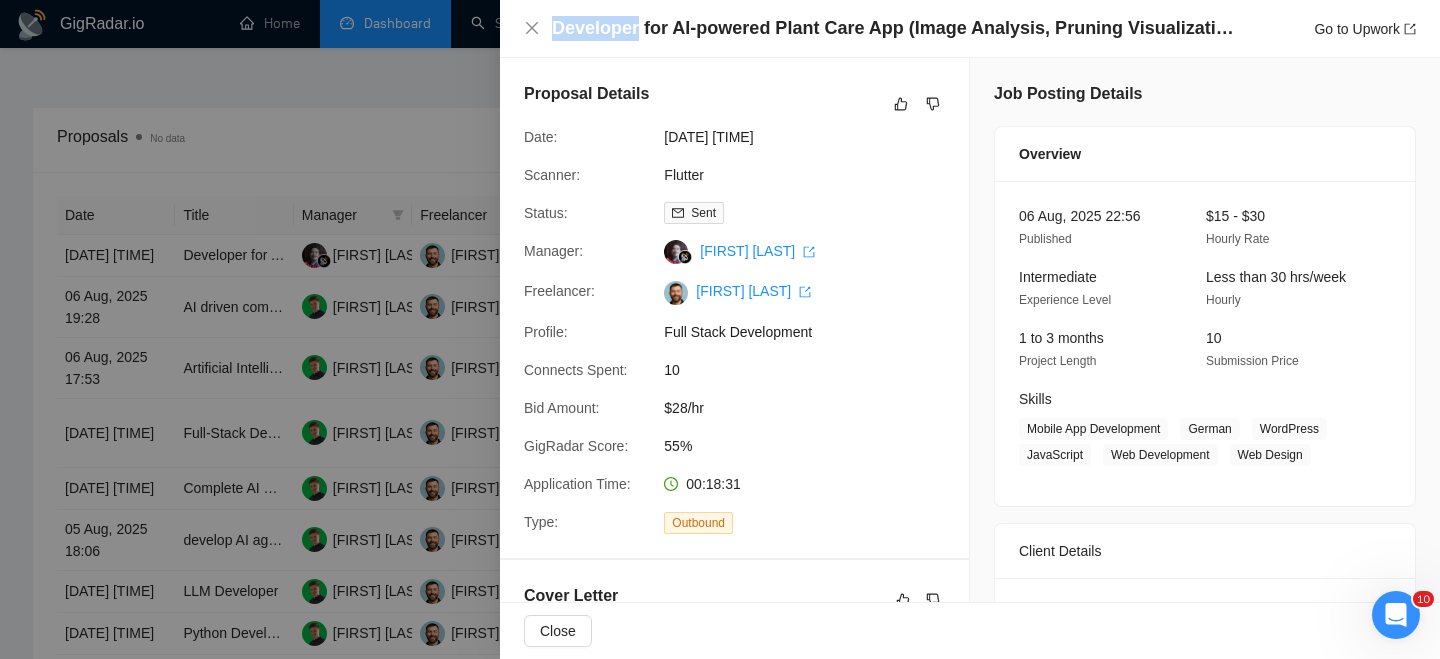 click on "Developer for AI-powered Plant Care App (Image Analysis, Pruning Visualization, Mobile App)" at bounding box center [897, 28] 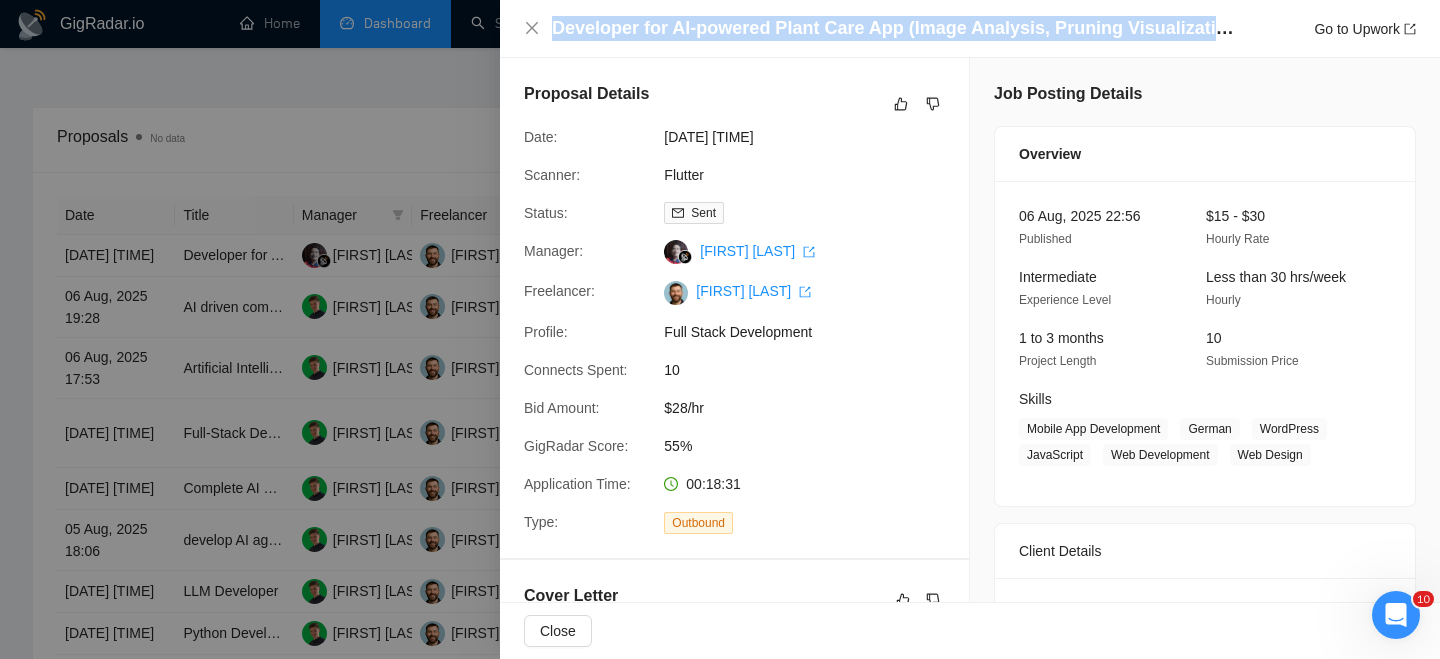 click on "Developer for AI-powered Plant Care App (Image Analysis, Pruning Visualization, Mobile App)" at bounding box center [897, 28] 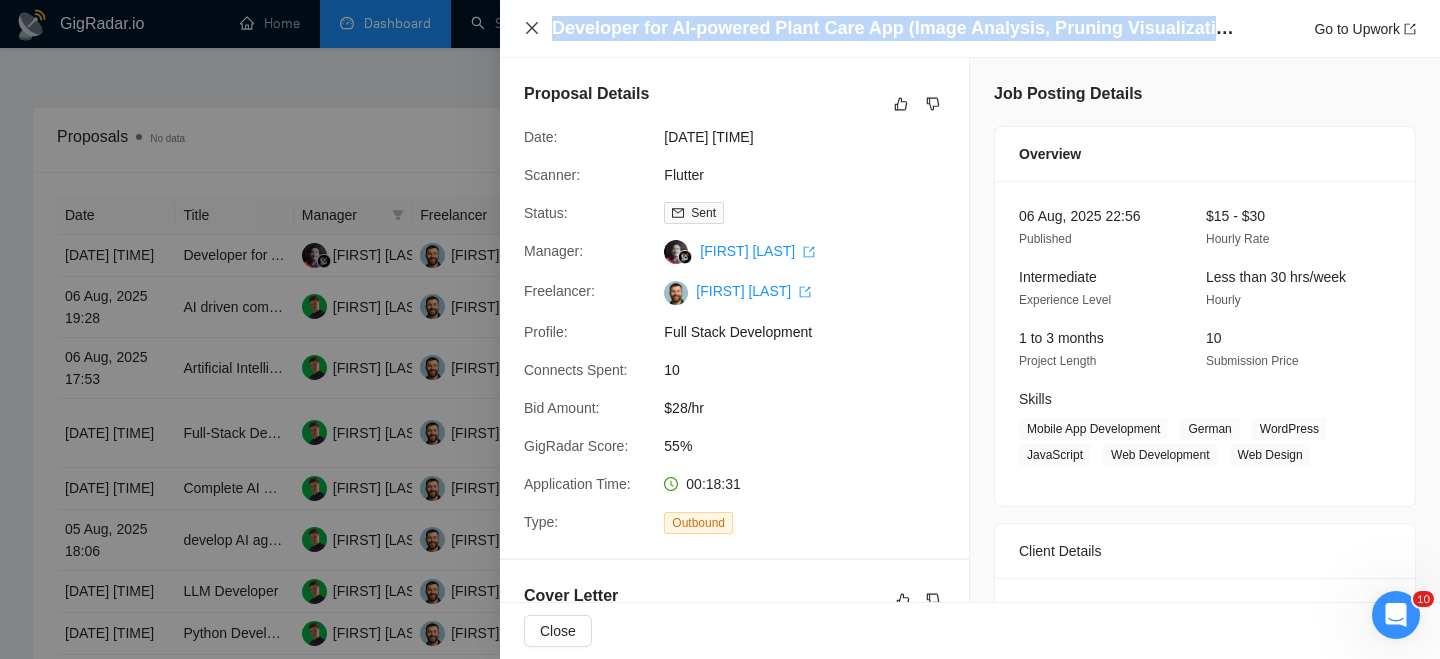 click 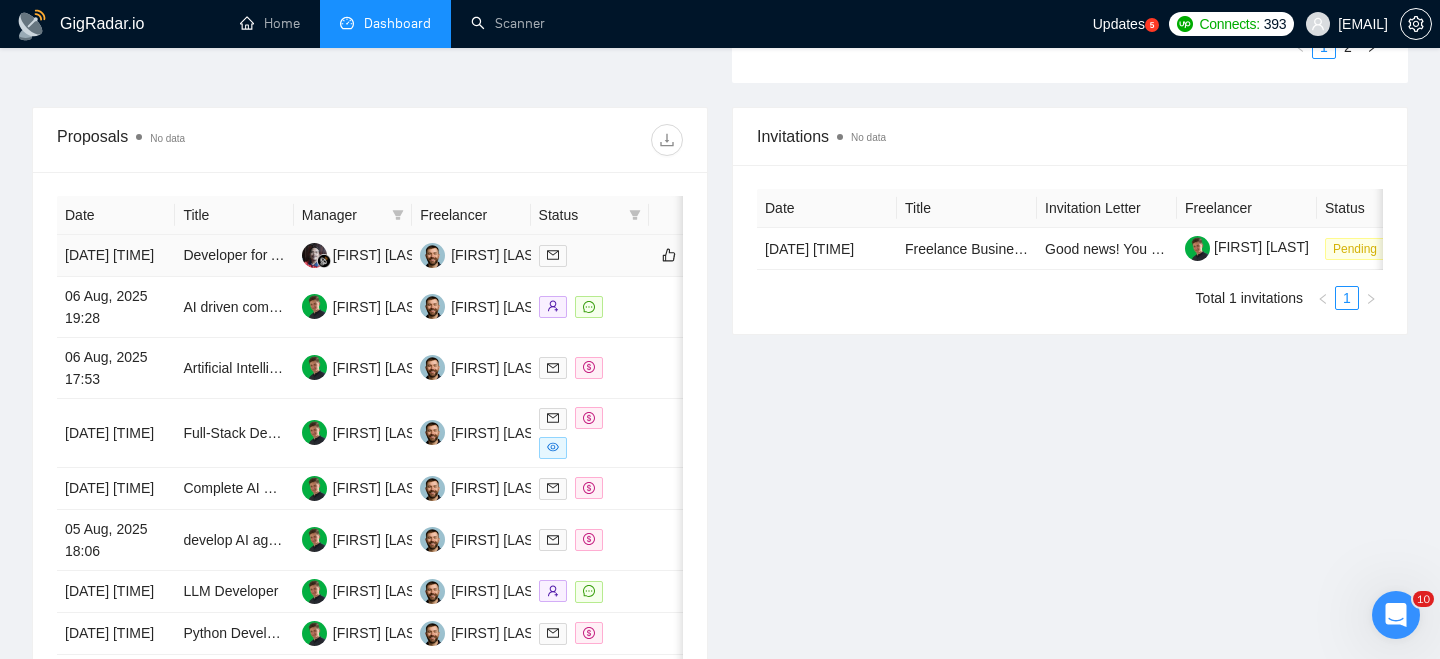 click on "Developer for AI-powered Plant Care App (Image Analysis, Pruning Visualization, Mobile App)" at bounding box center (234, 256) 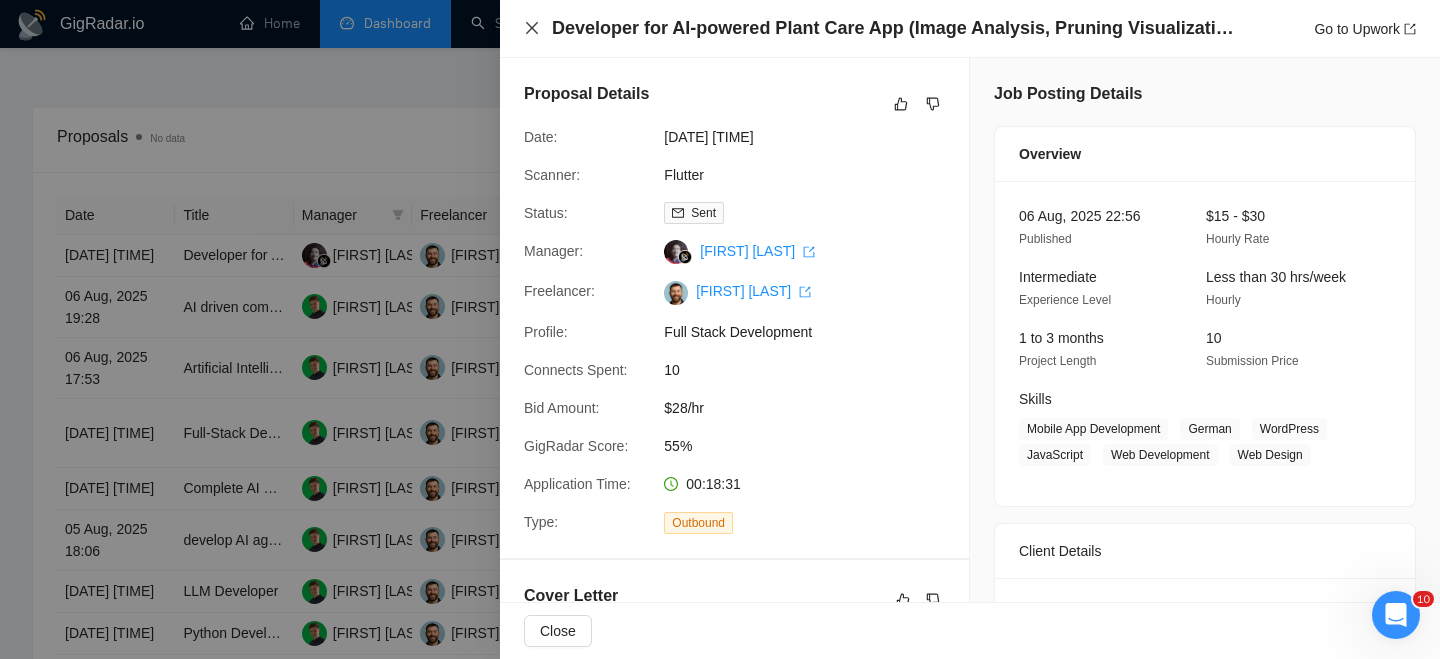 click 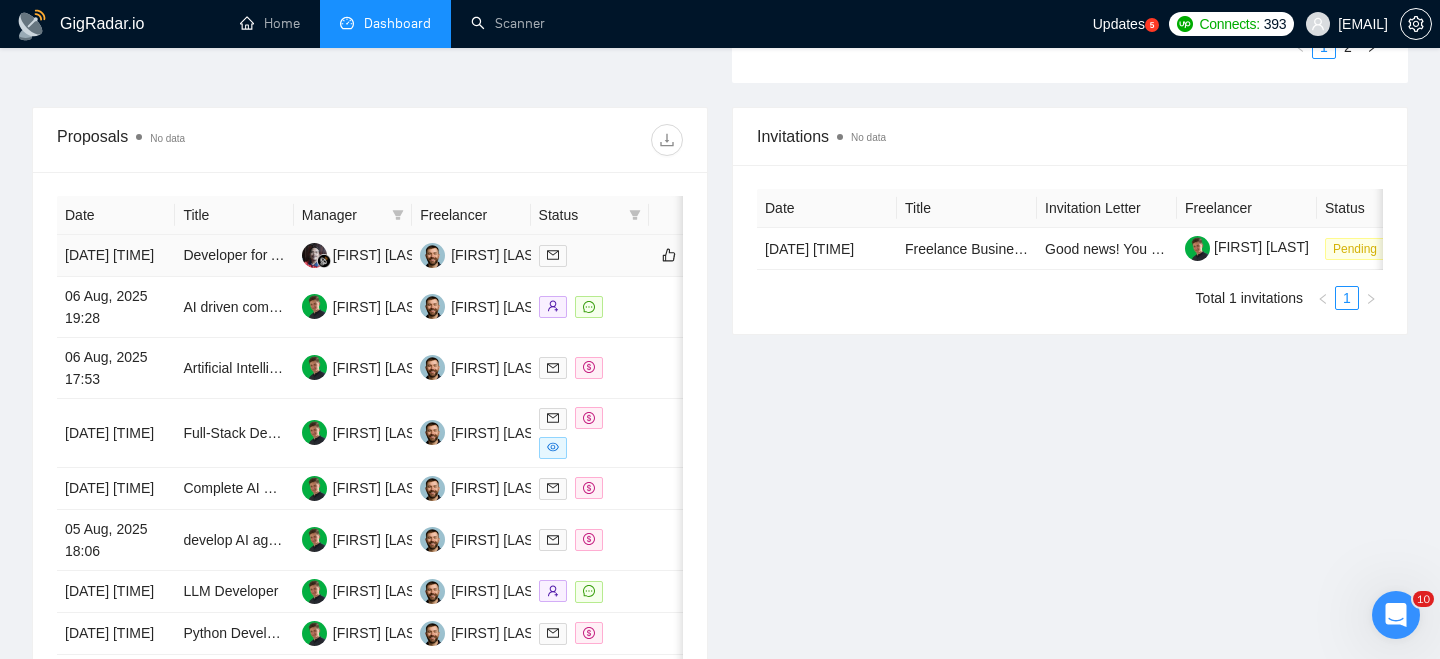 click on "06 Aug, 2025 23:15" at bounding box center (116, 256) 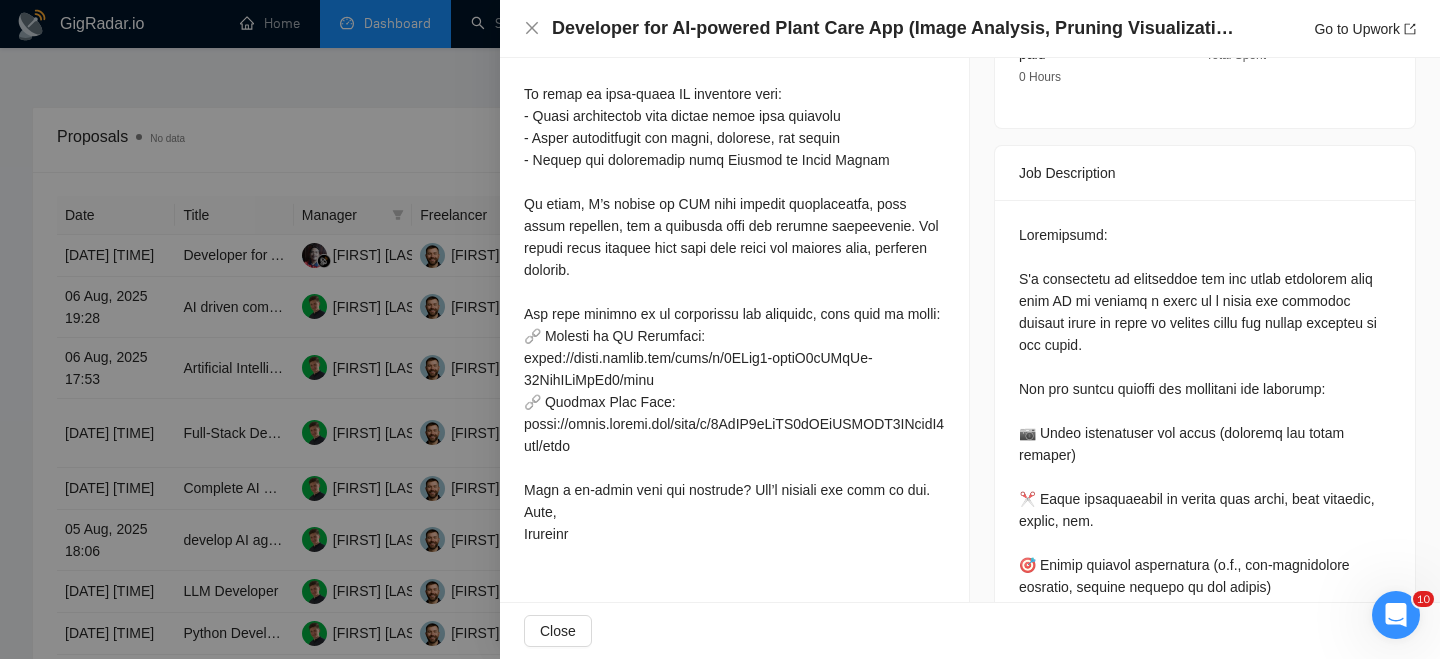 scroll, scrollTop: 718, scrollLeft: 0, axis: vertical 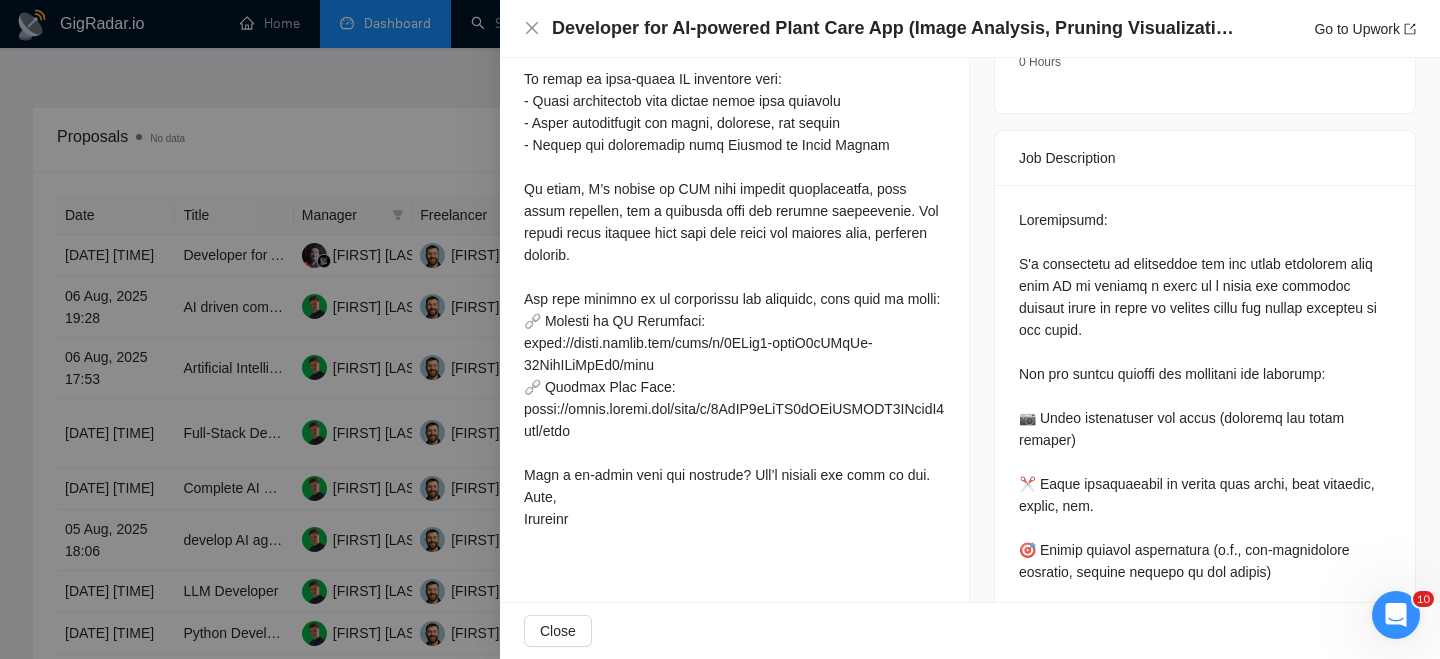 click at bounding box center [1205, 737] 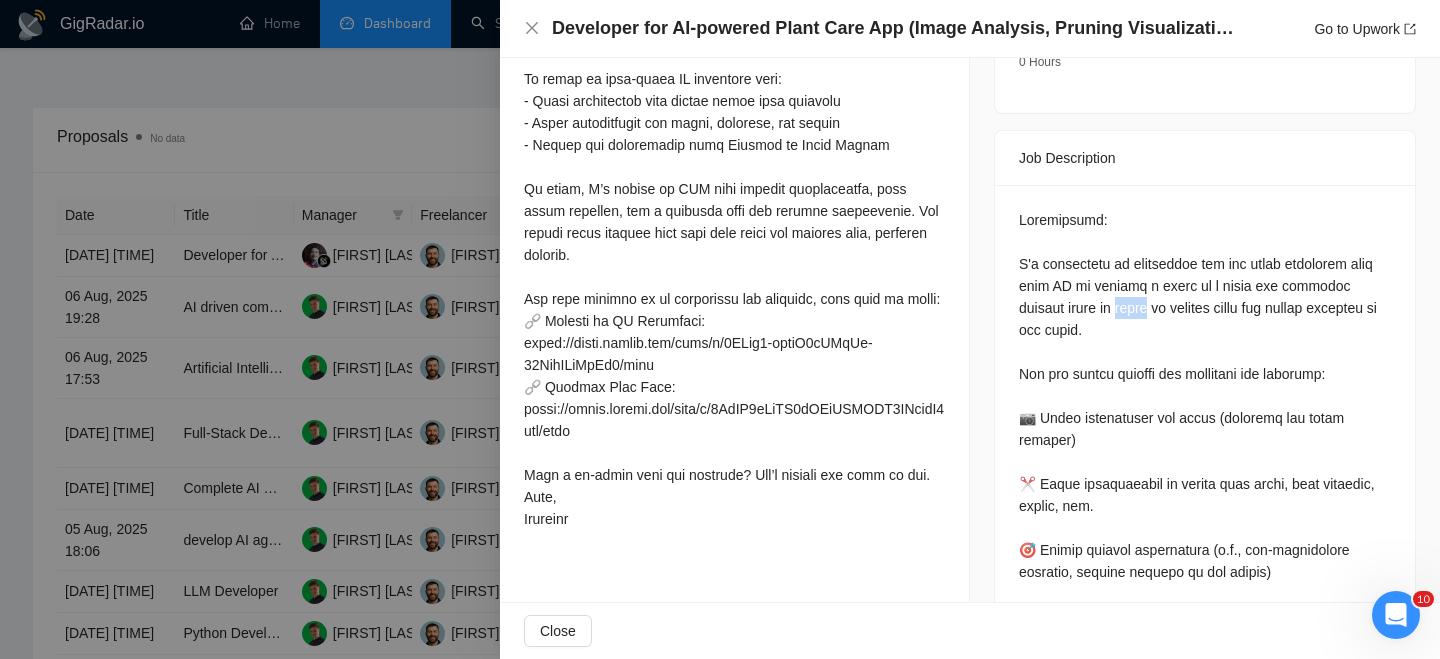 click at bounding box center (1205, 737) 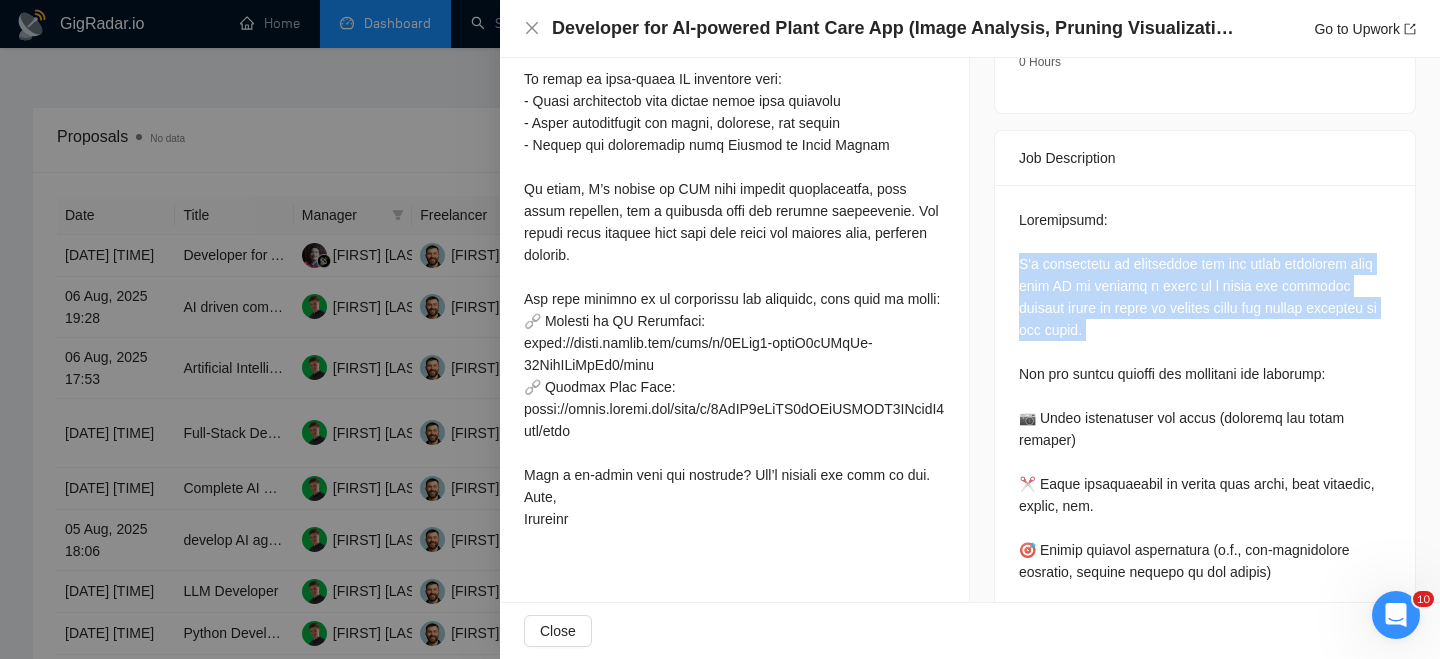 click at bounding box center (1205, 737) 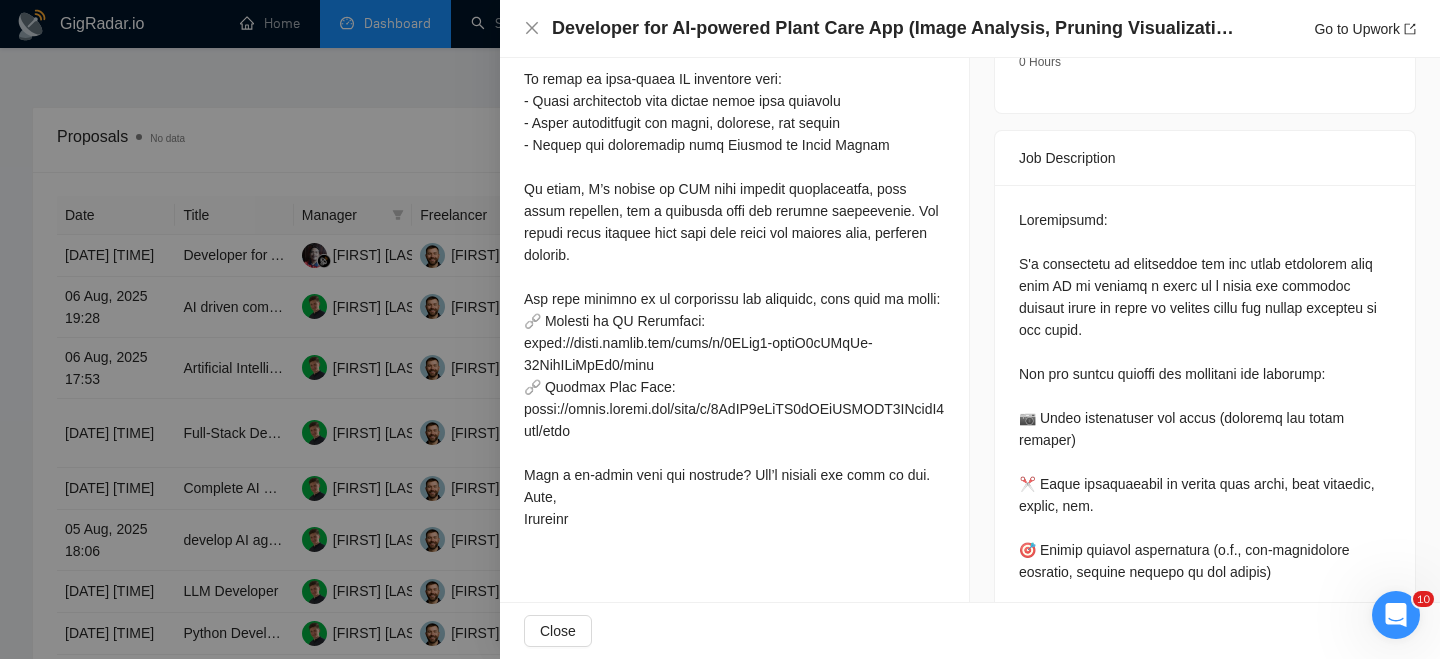 click at bounding box center (1205, 737) 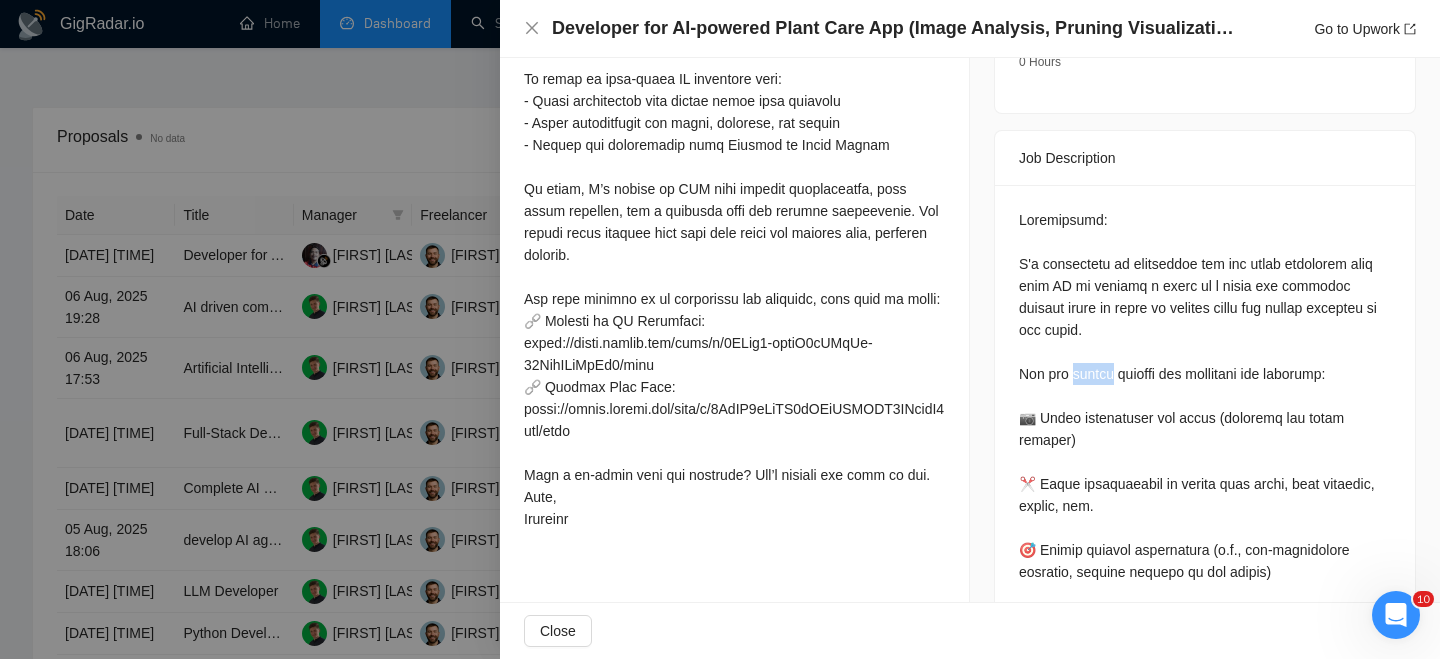 click at bounding box center [1205, 737] 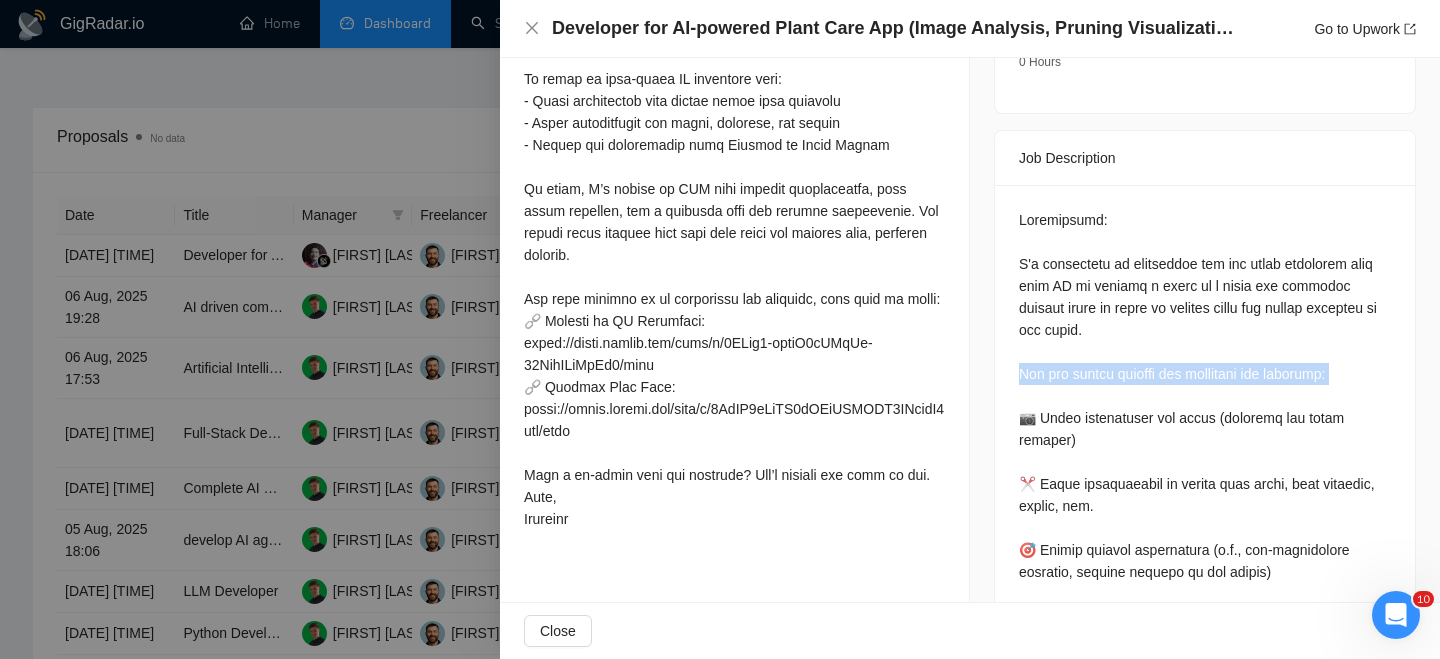 click at bounding box center [1205, 737] 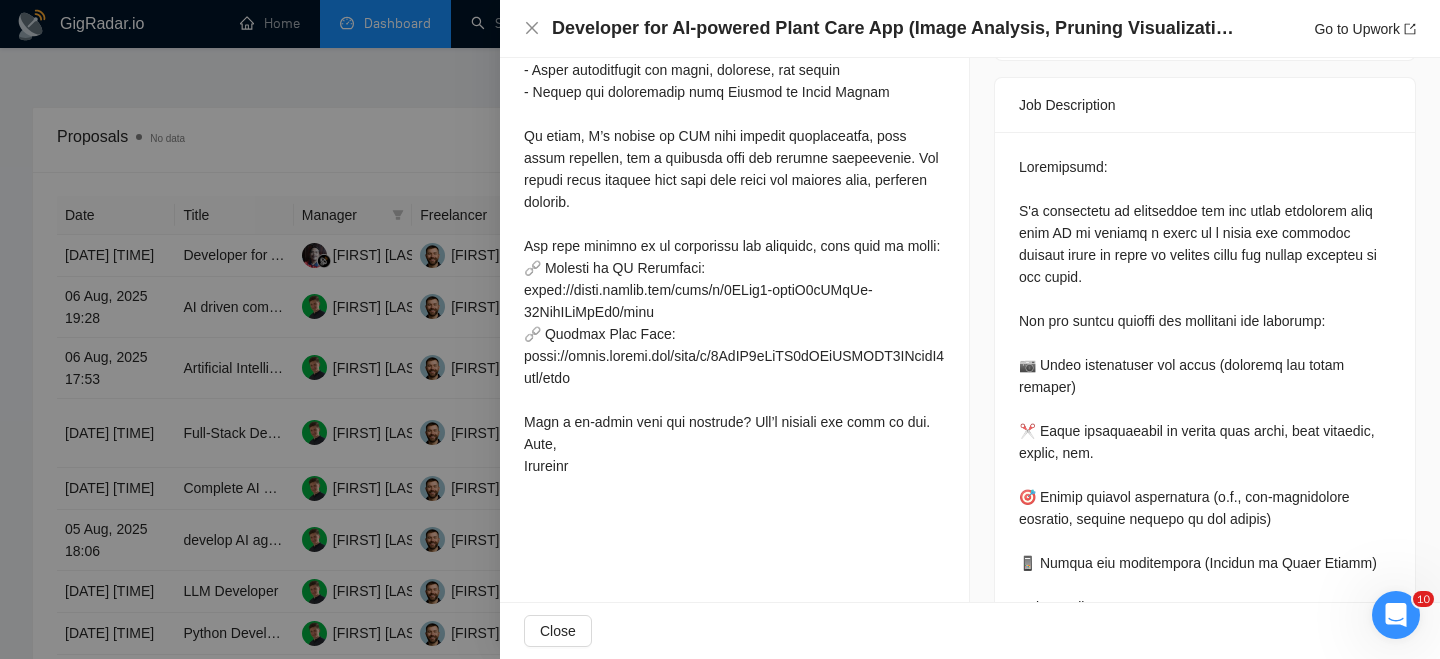 click at bounding box center (1205, 684) 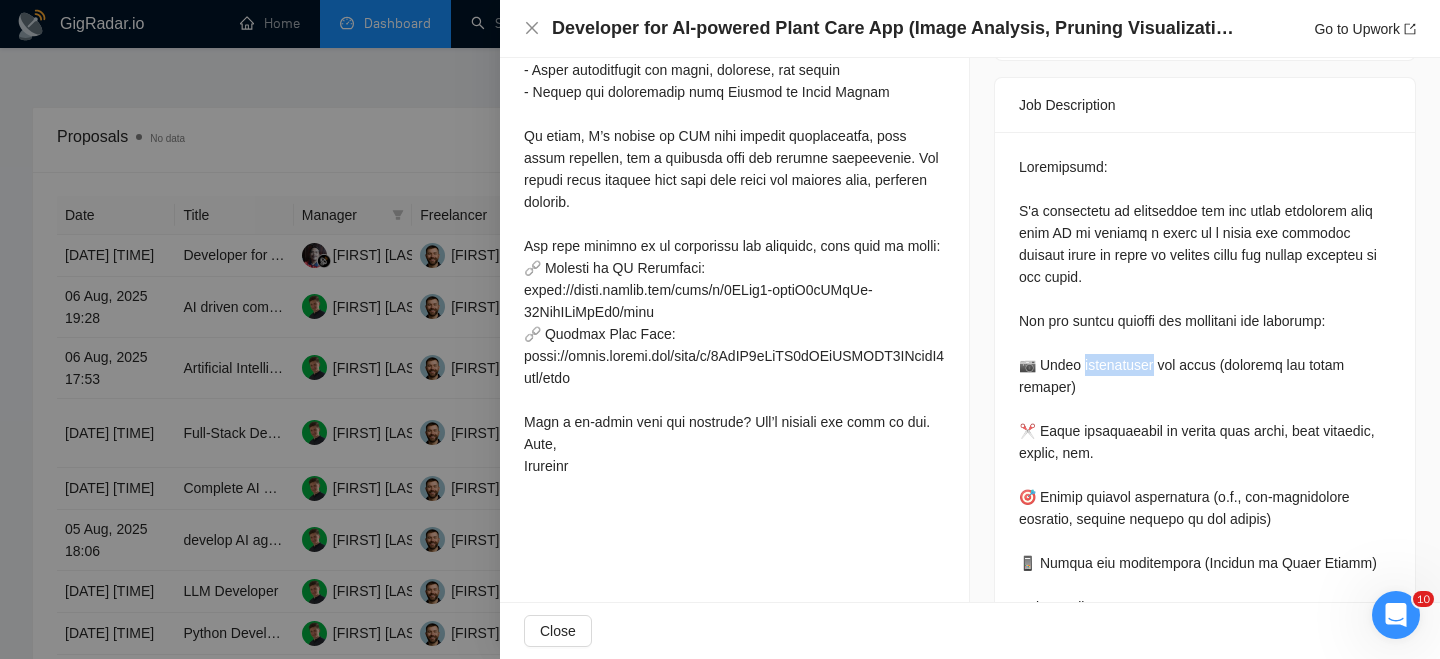 click at bounding box center (1205, 684) 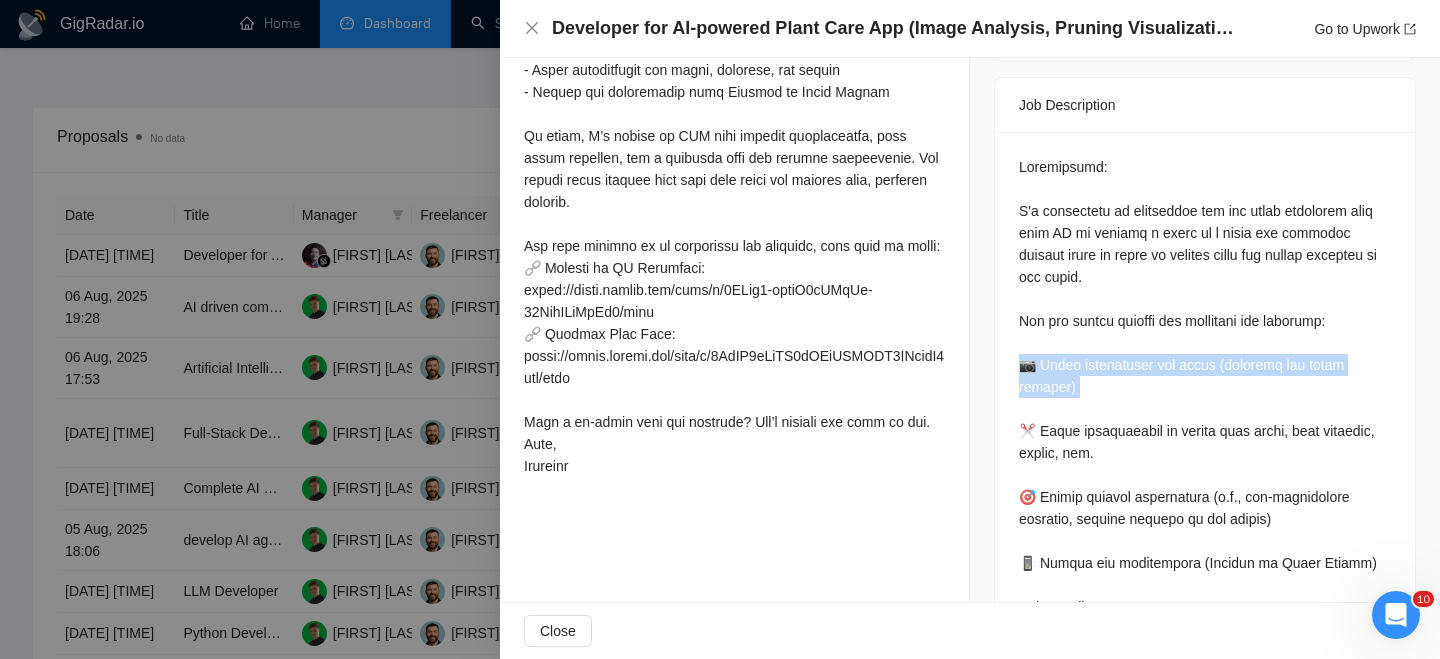 click at bounding box center [1205, 684] 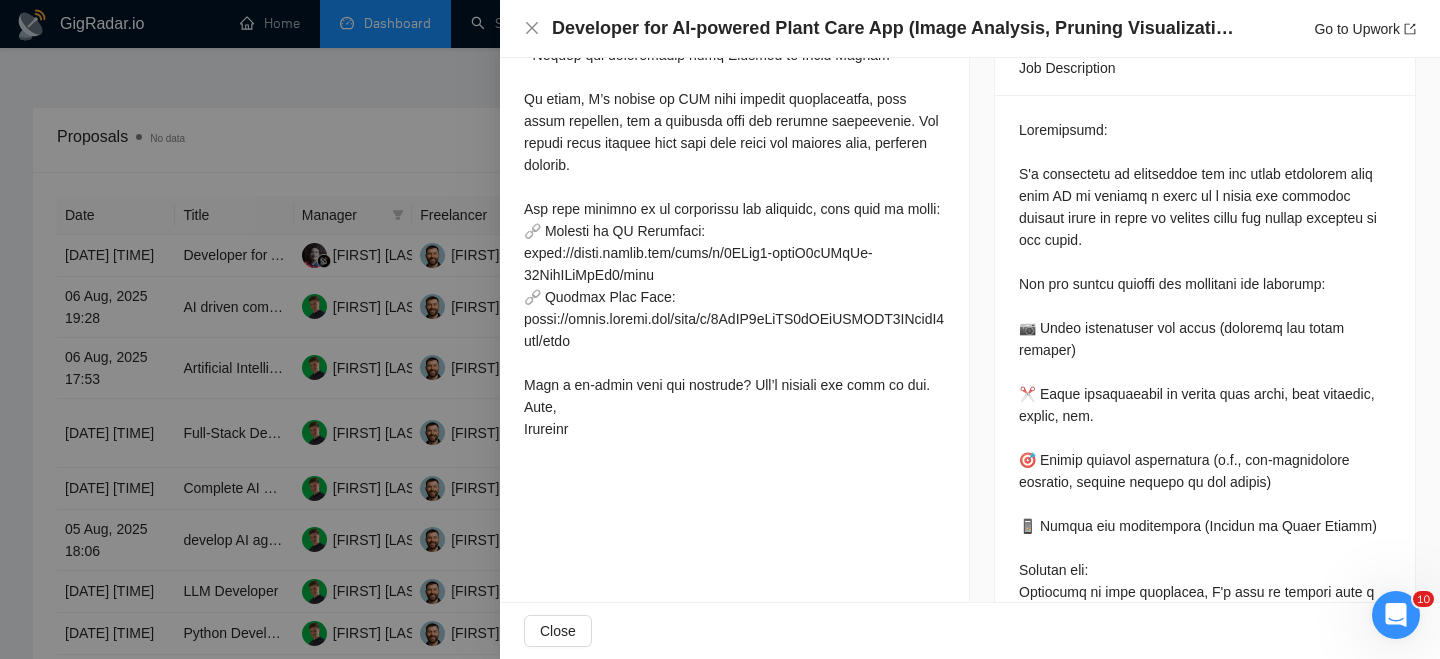 click at bounding box center [1205, 647] 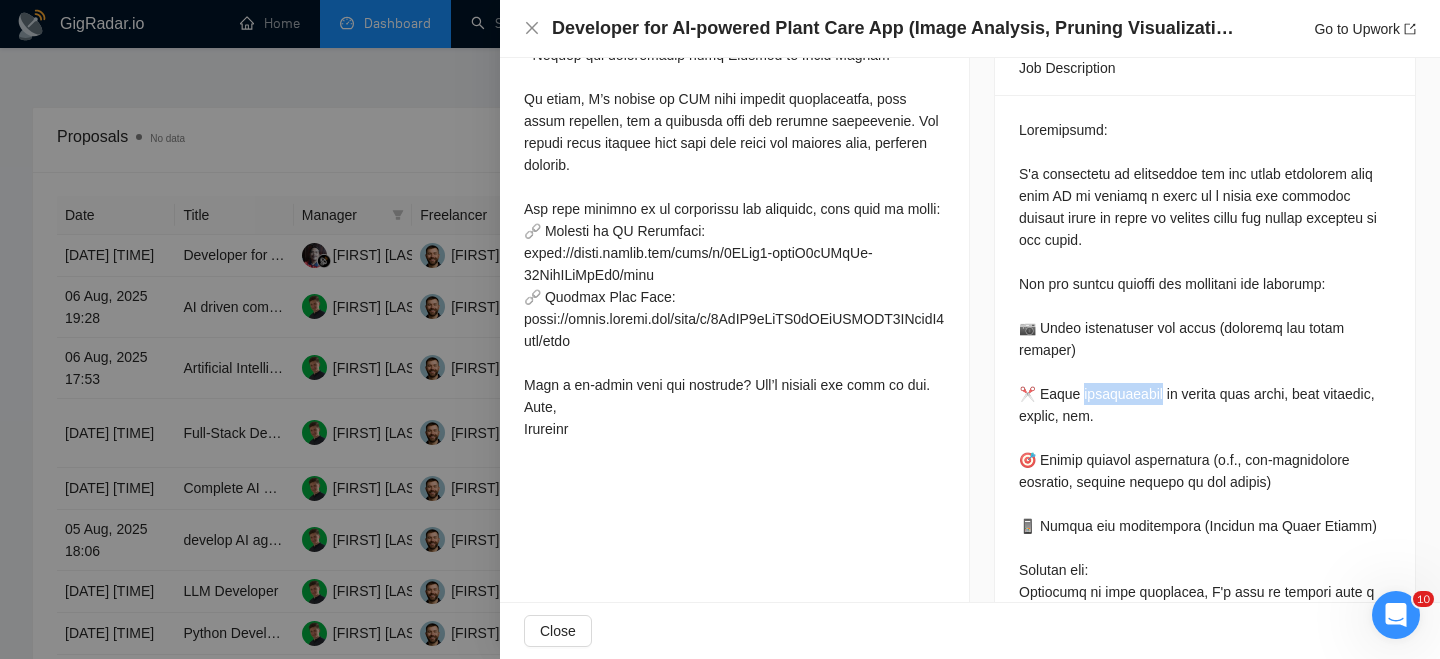 click at bounding box center (1205, 647) 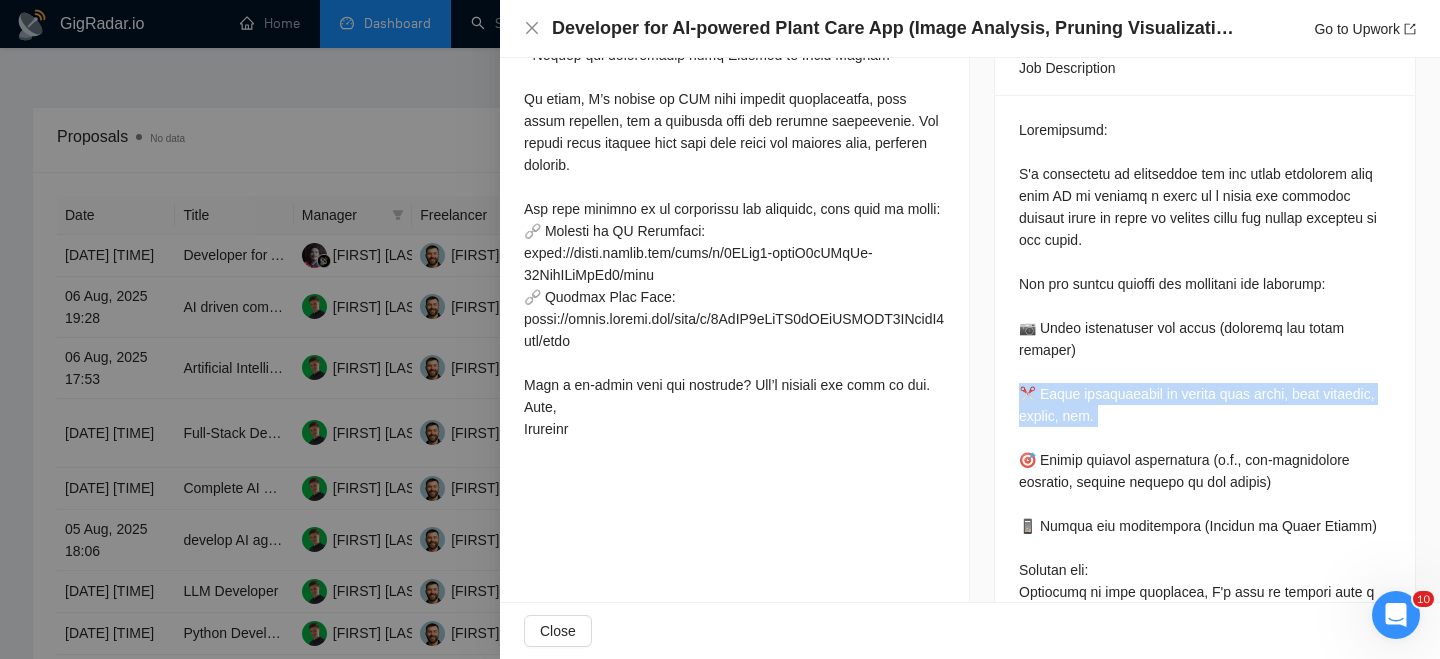click at bounding box center (1205, 647) 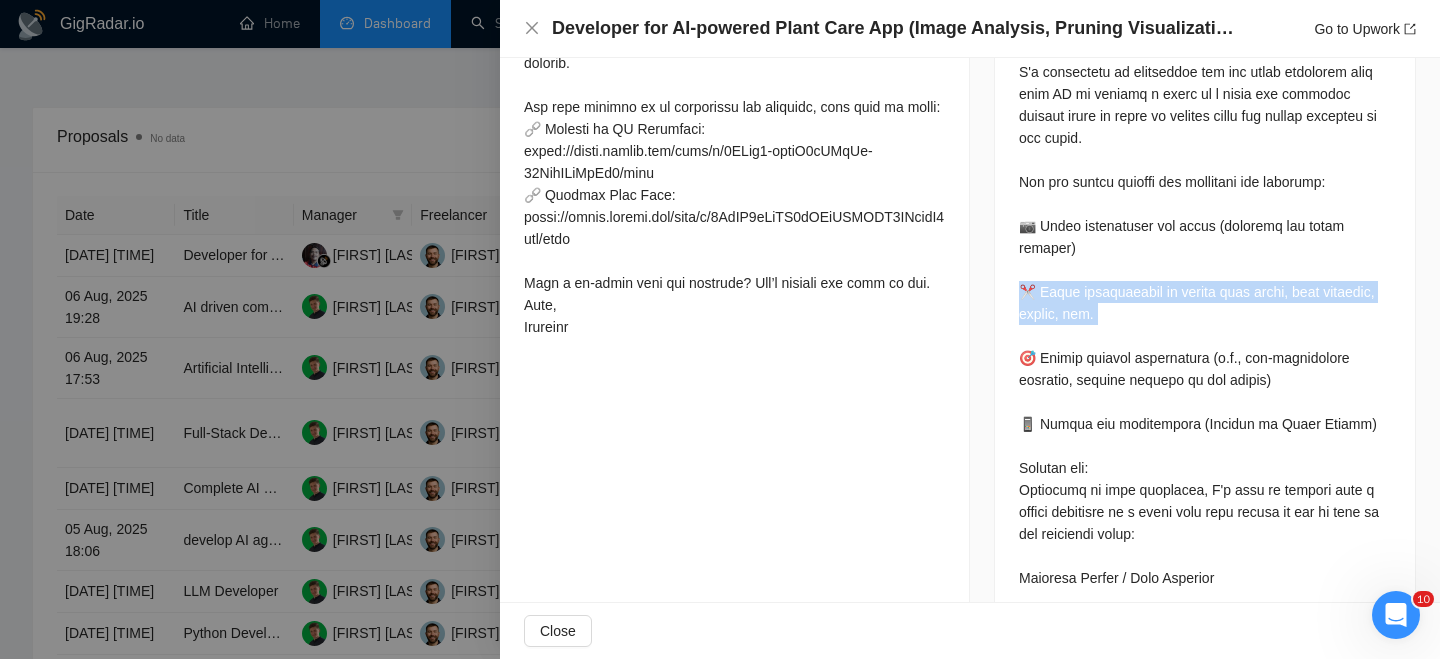 scroll, scrollTop: 931, scrollLeft: 0, axis: vertical 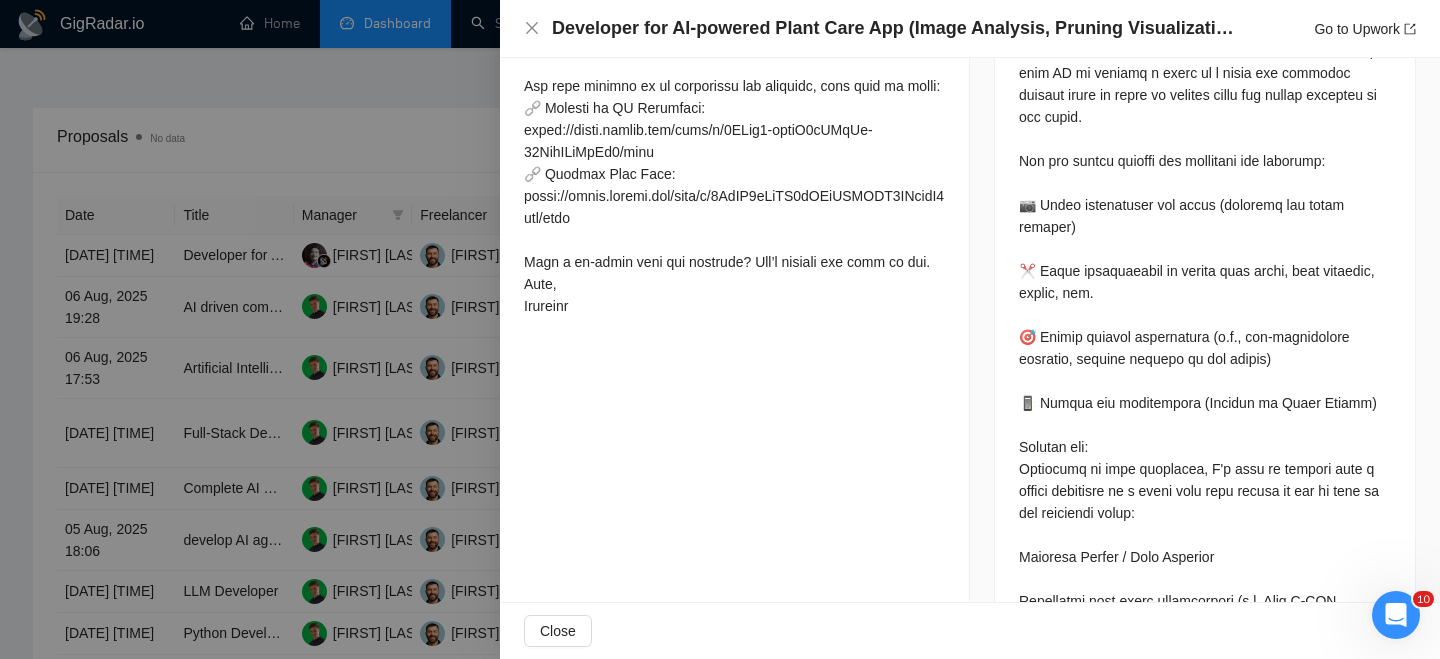 click at bounding box center [1205, 524] 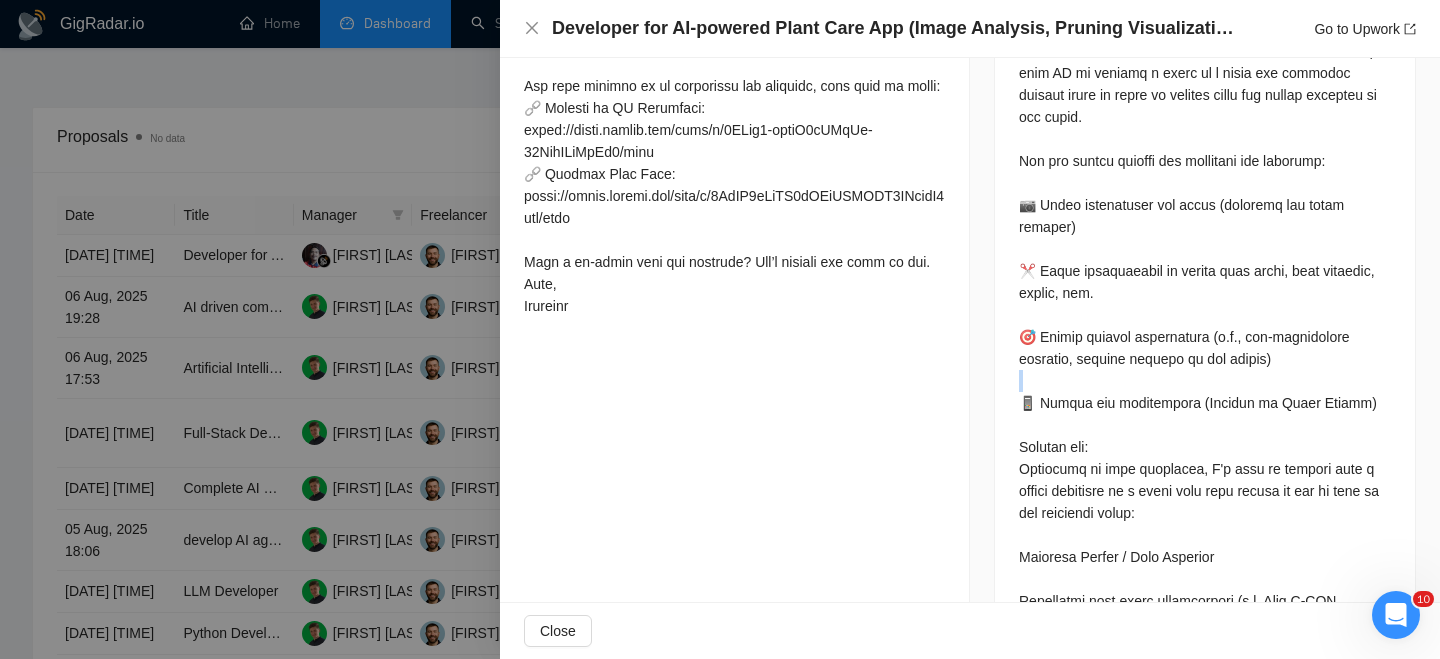 click at bounding box center (1205, 524) 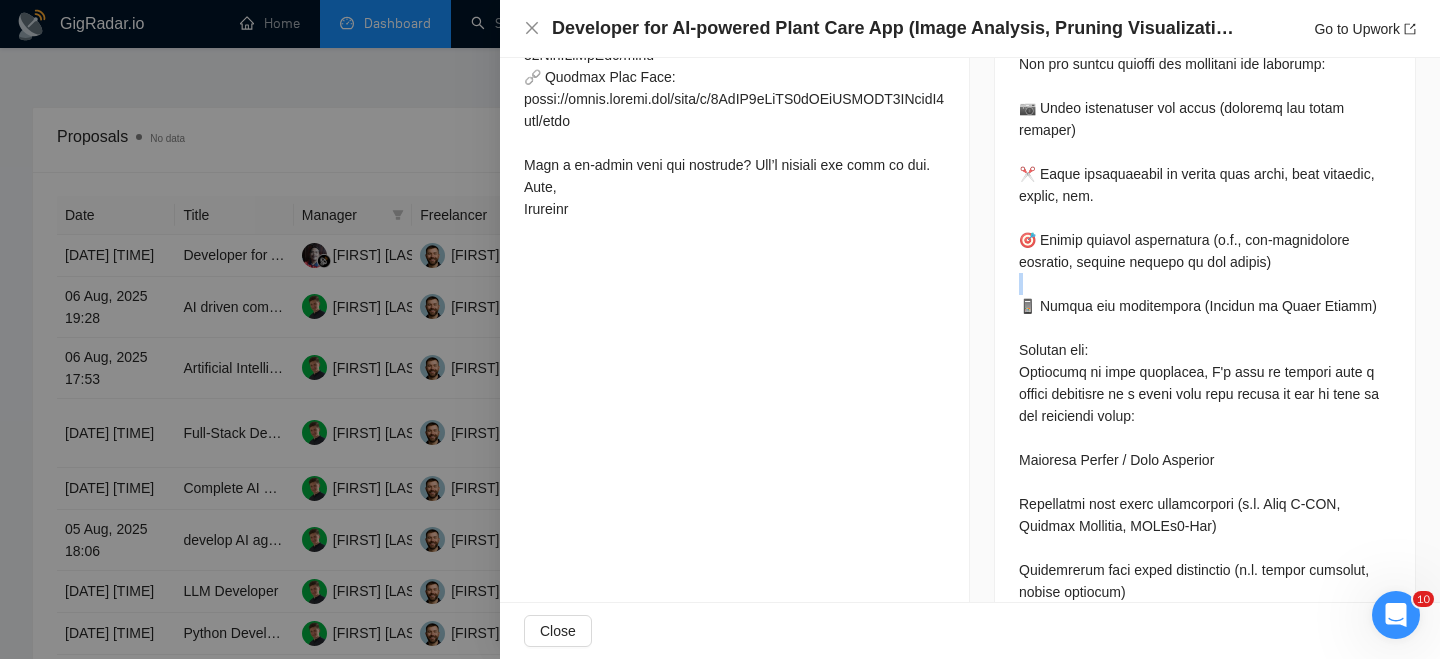 scroll, scrollTop: 1029, scrollLeft: 0, axis: vertical 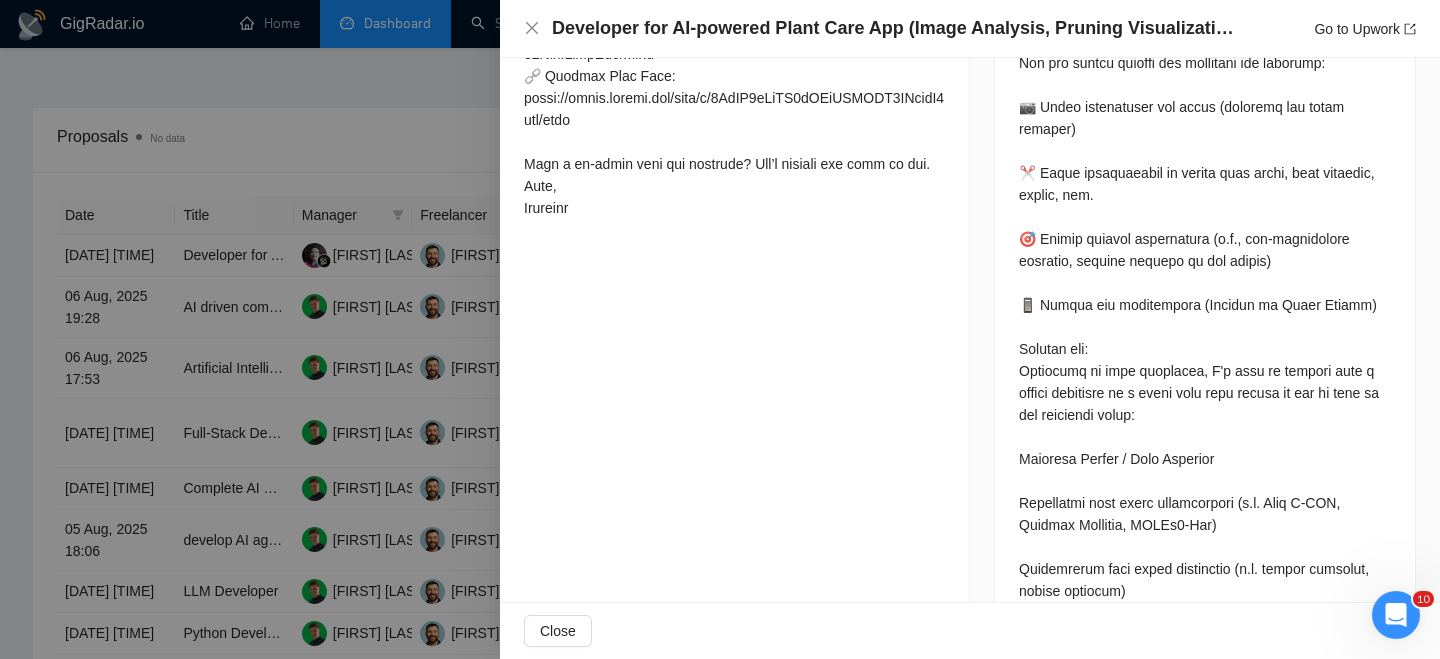 click at bounding box center [1205, 426] 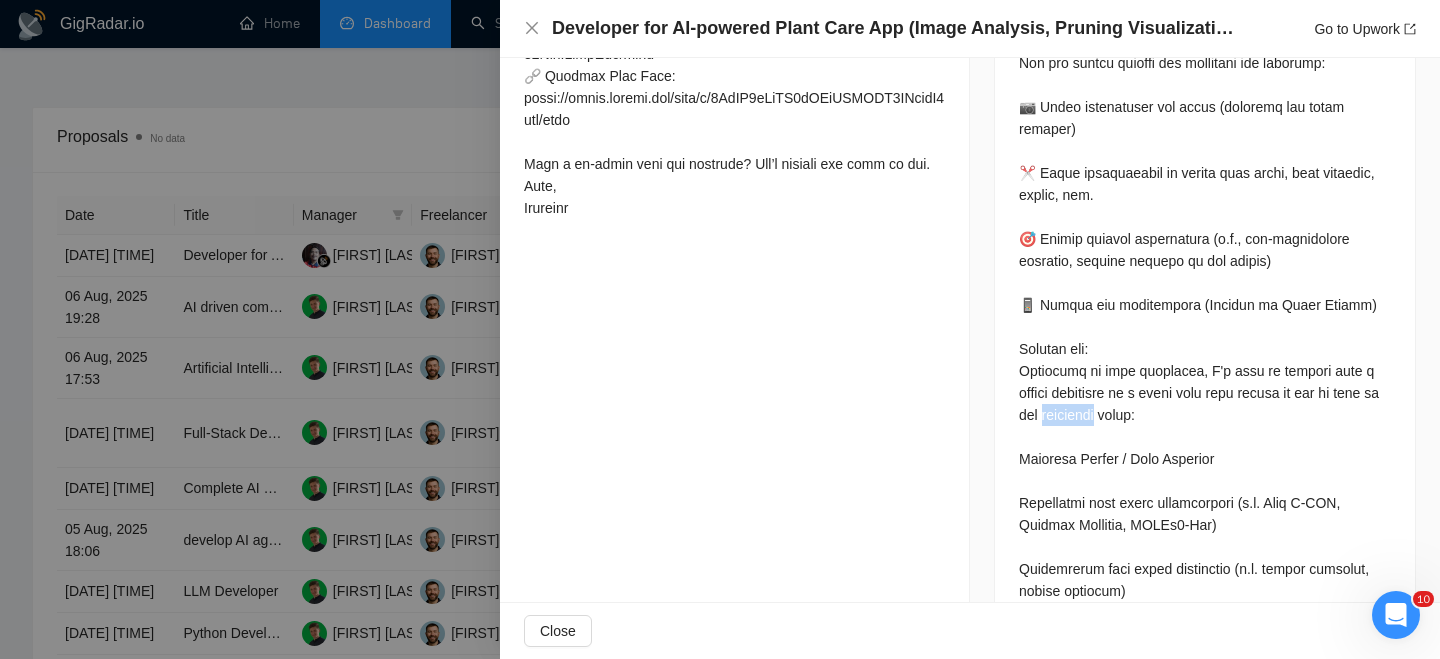 click at bounding box center [1205, 426] 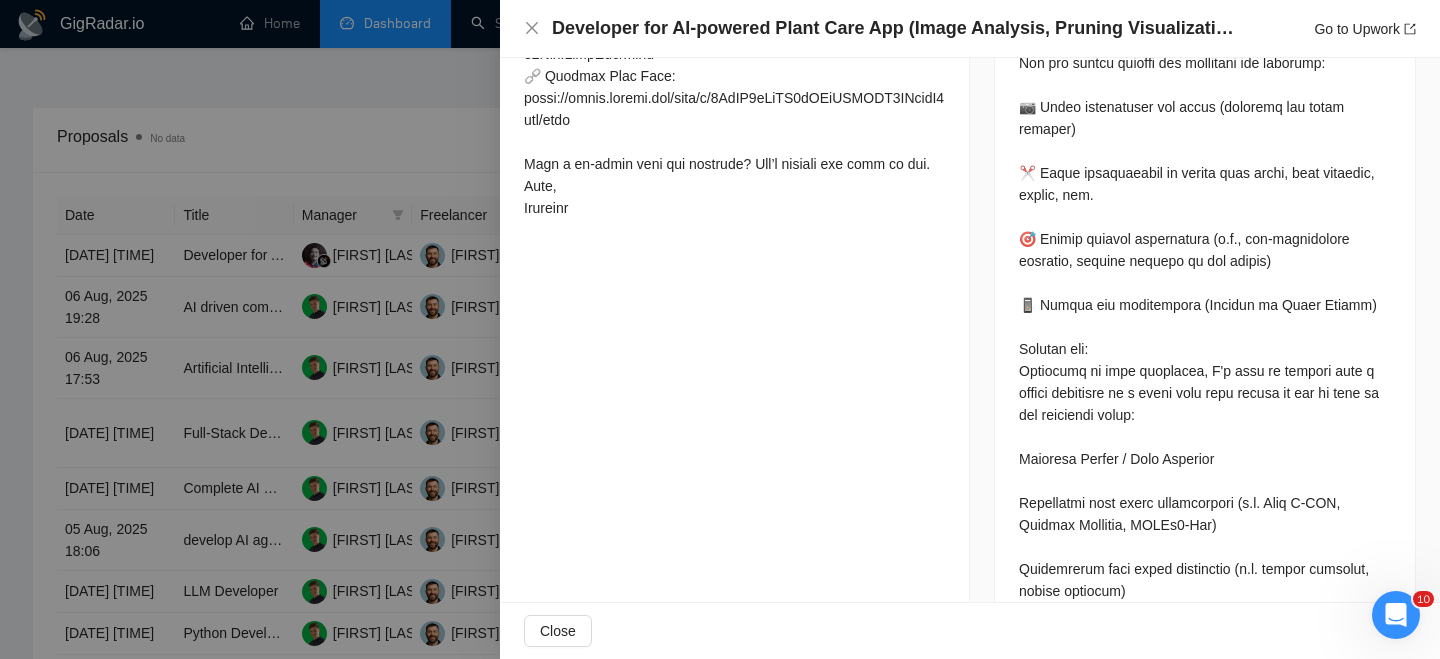 click at bounding box center [1205, 426] 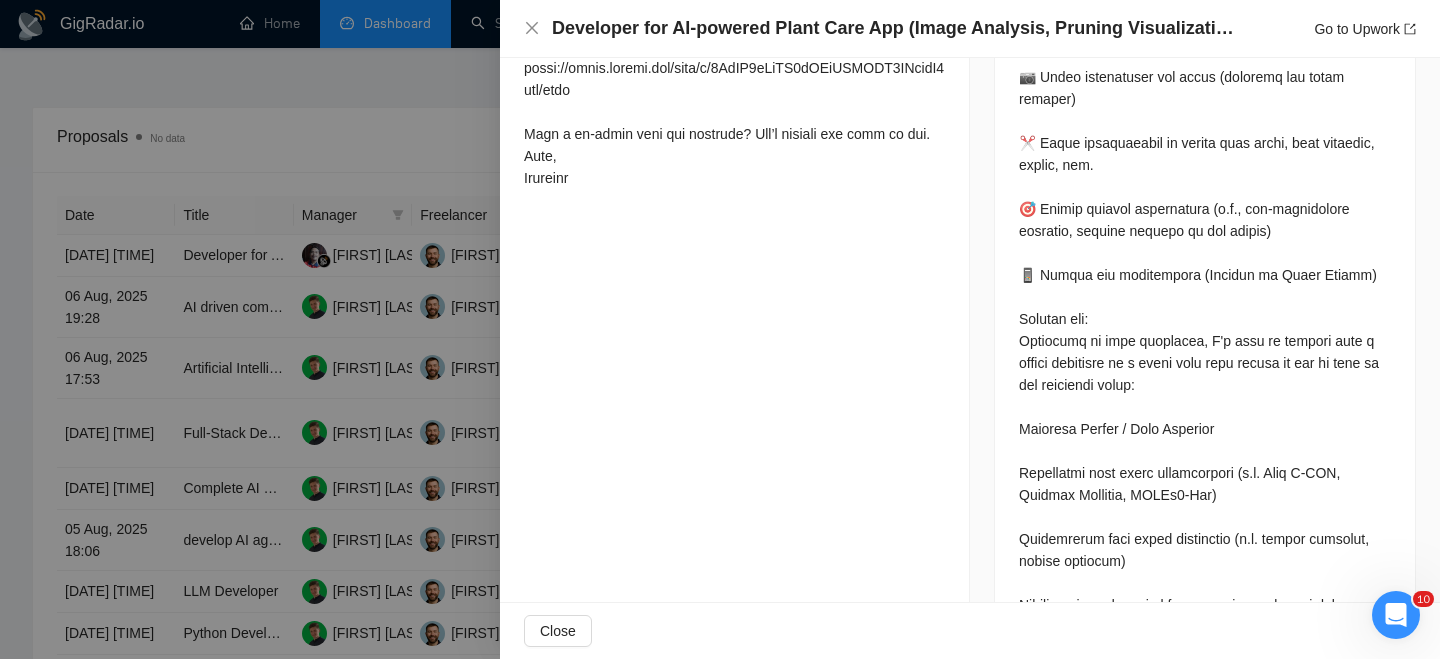 click at bounding box center (1205, 396) 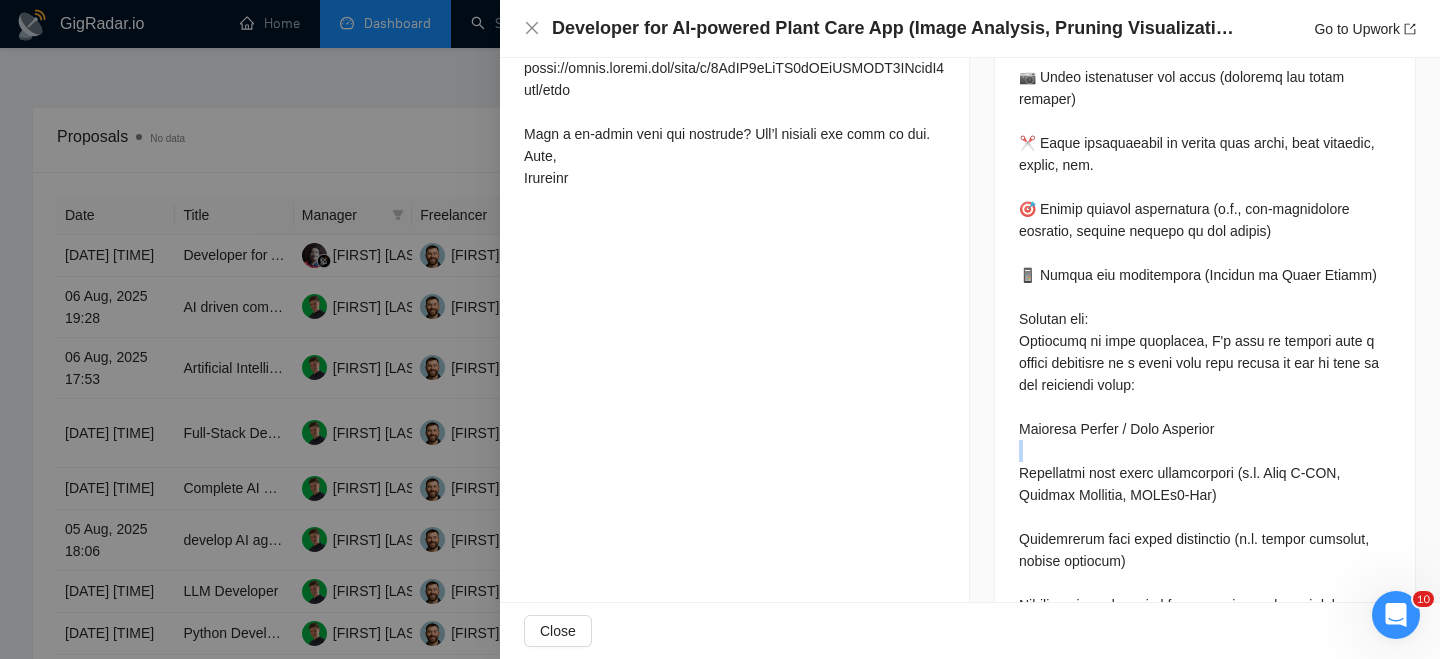 click at bounding box center (1205, 396) 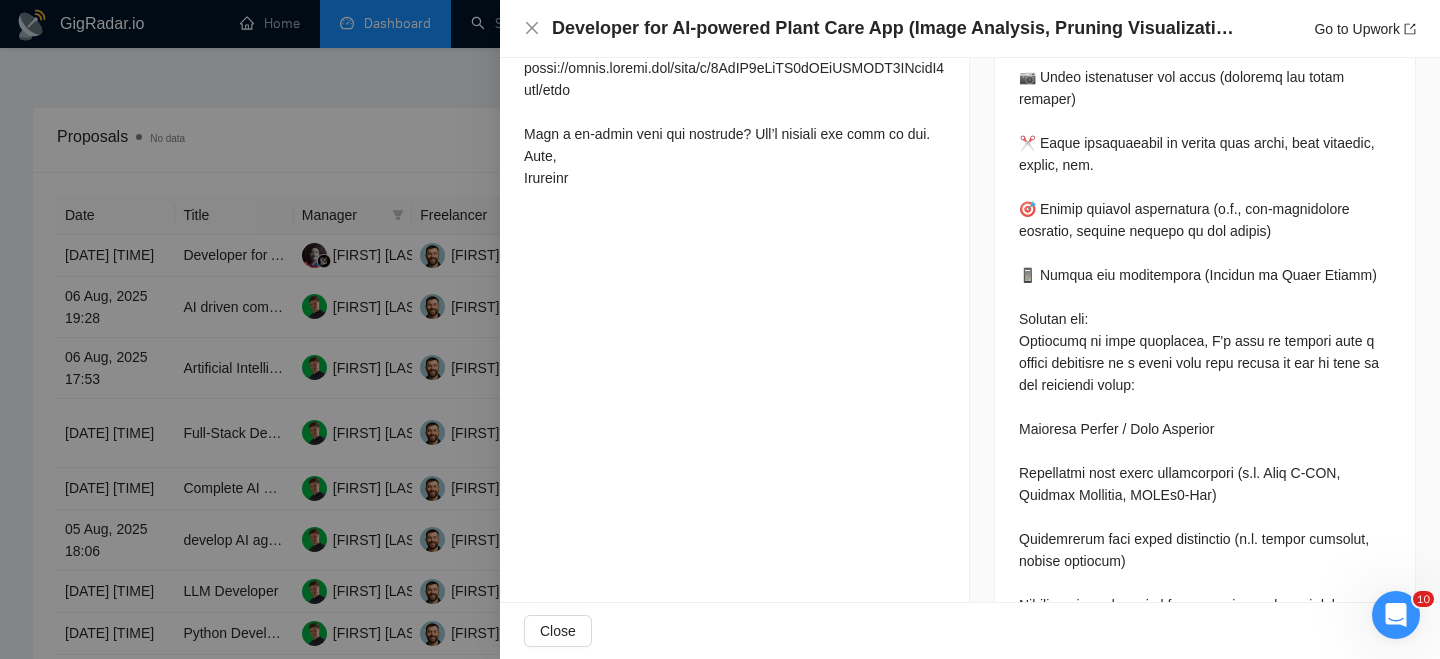 click at bounding box center [1205, 396] 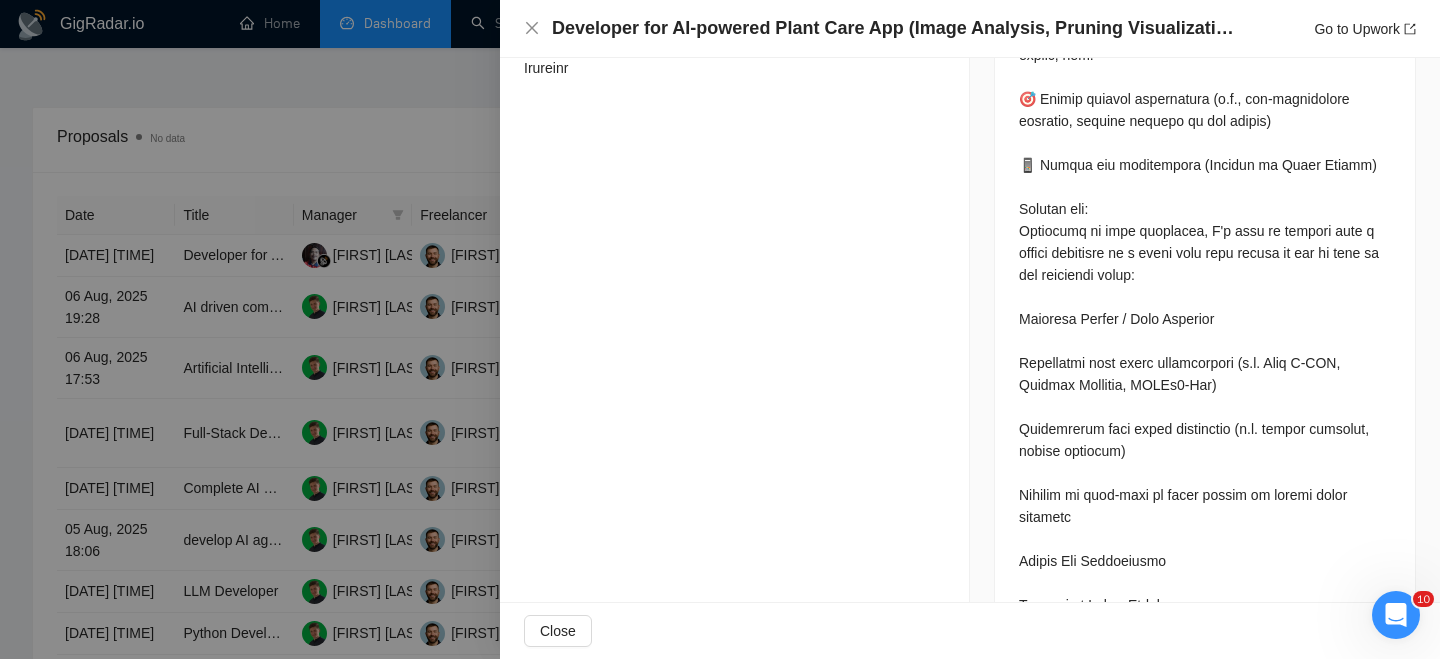 click at bounding box center [1205, 286] 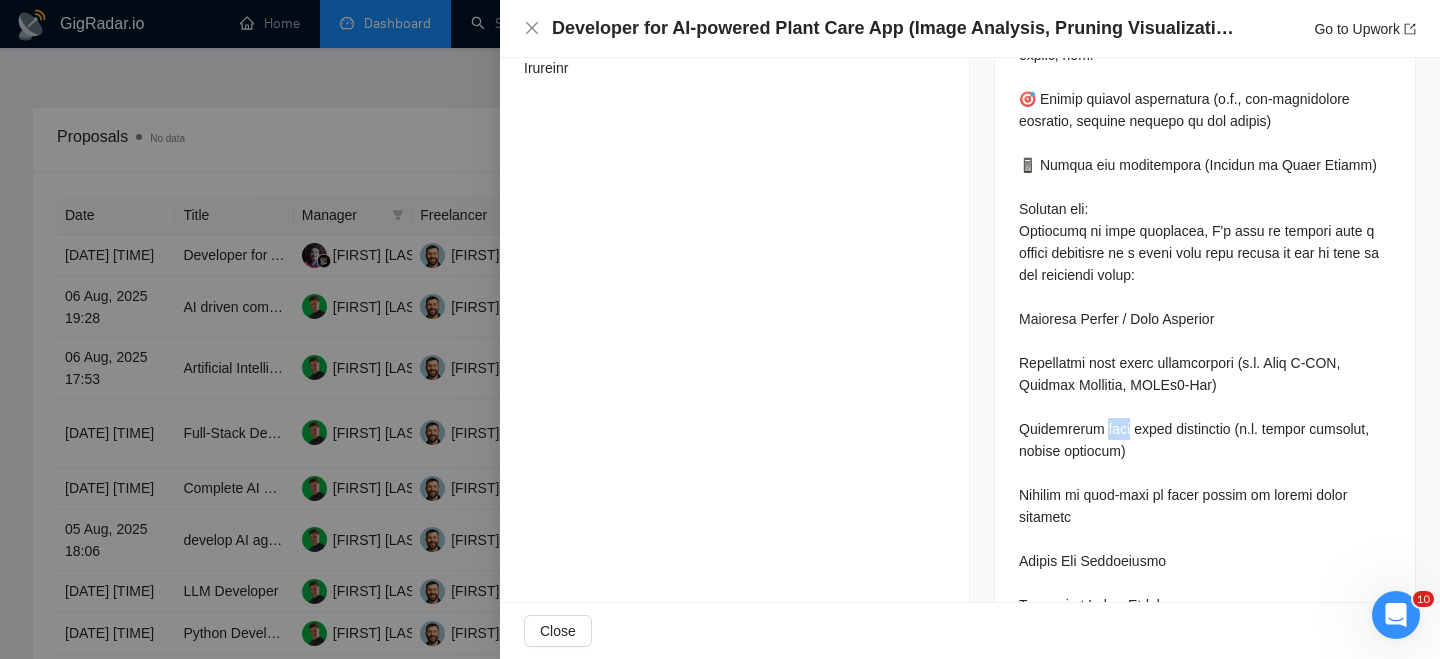 click at bounding box center (1205, 286) 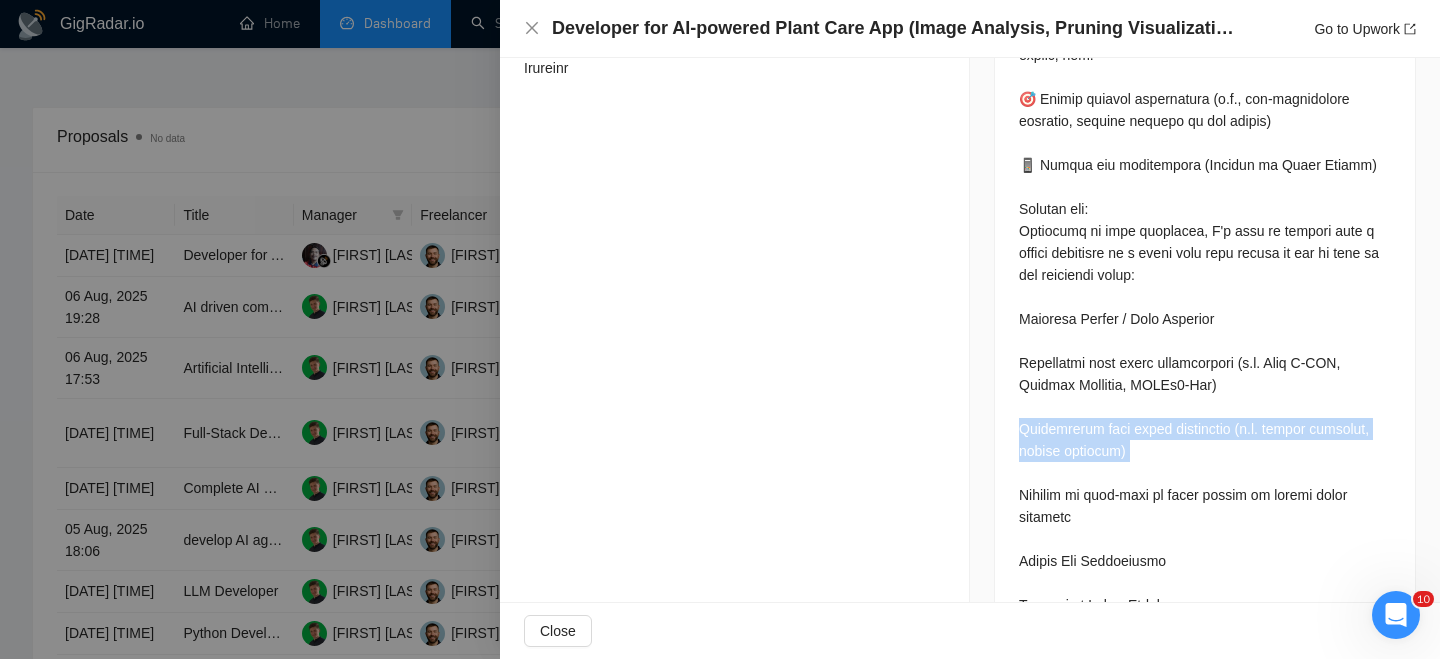click at bounding box center [1205, 286] 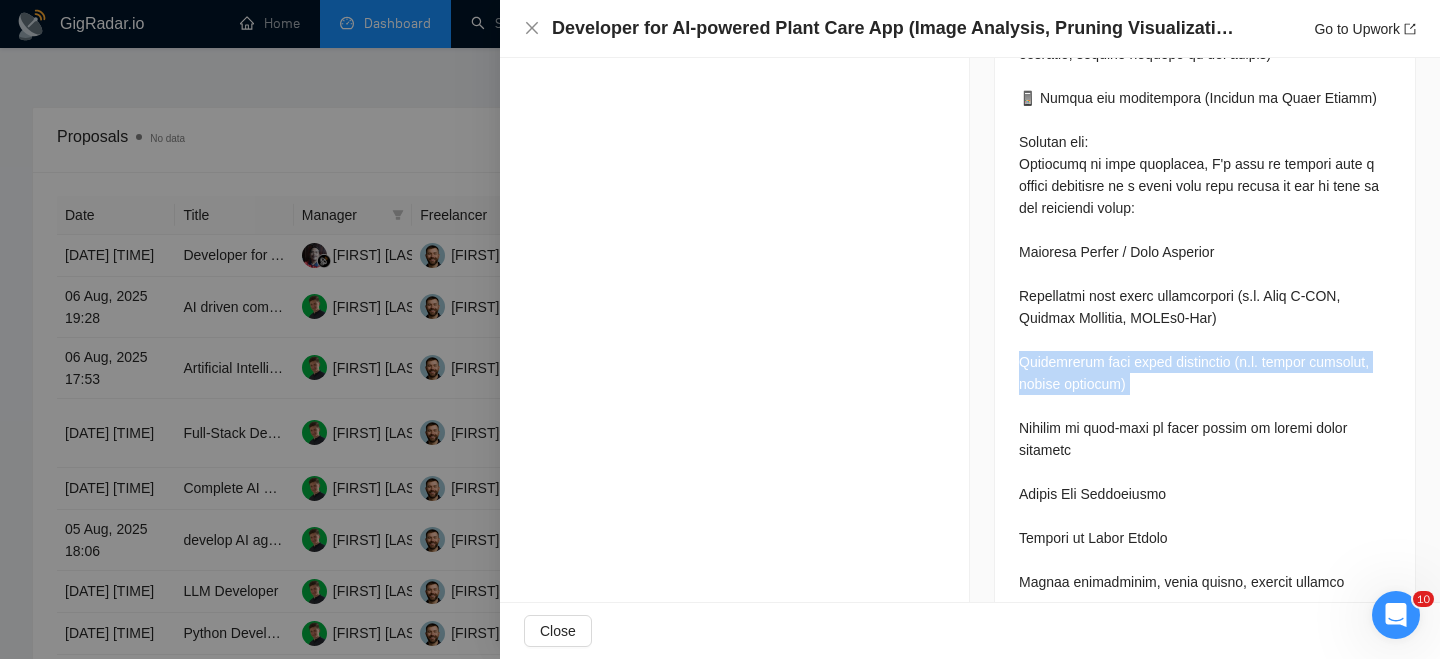 scroll, scrollTop: 1235, scrollLeft: 0, axis: vertical 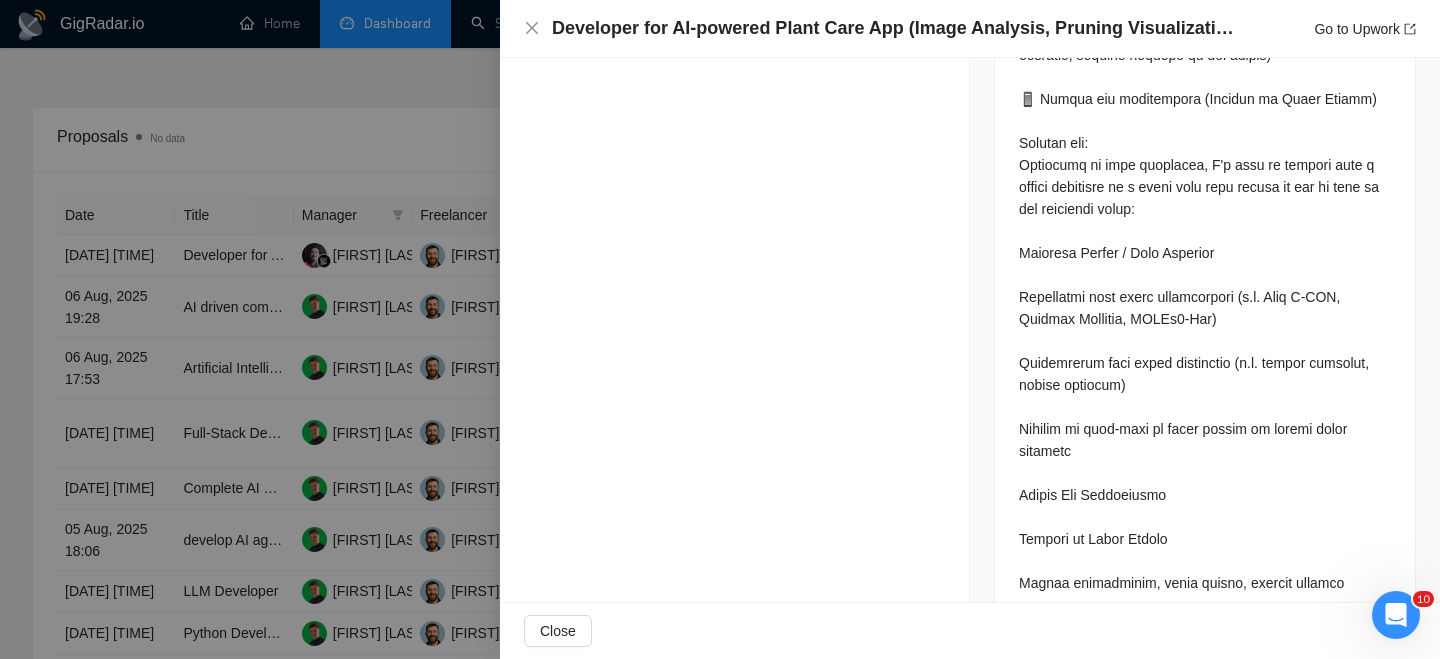 click at bounding box center [1205, 220] 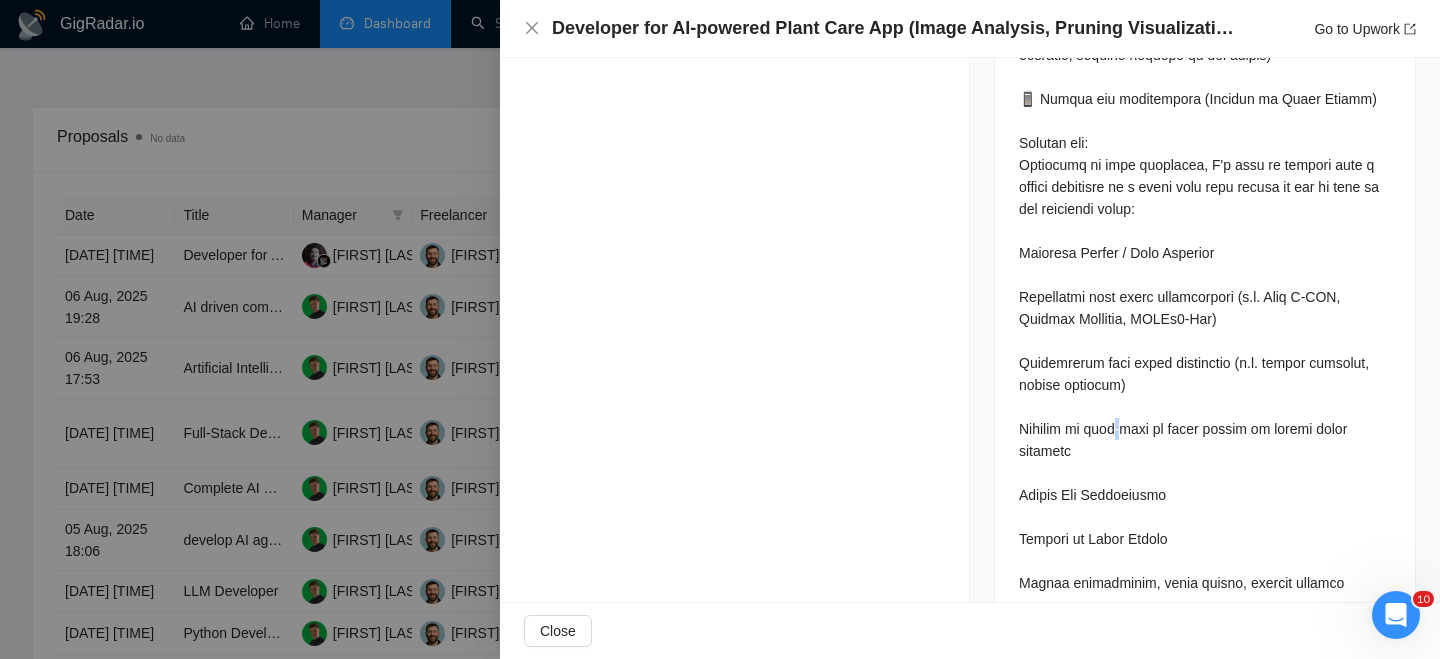 click at bounding box center [1205, 220] 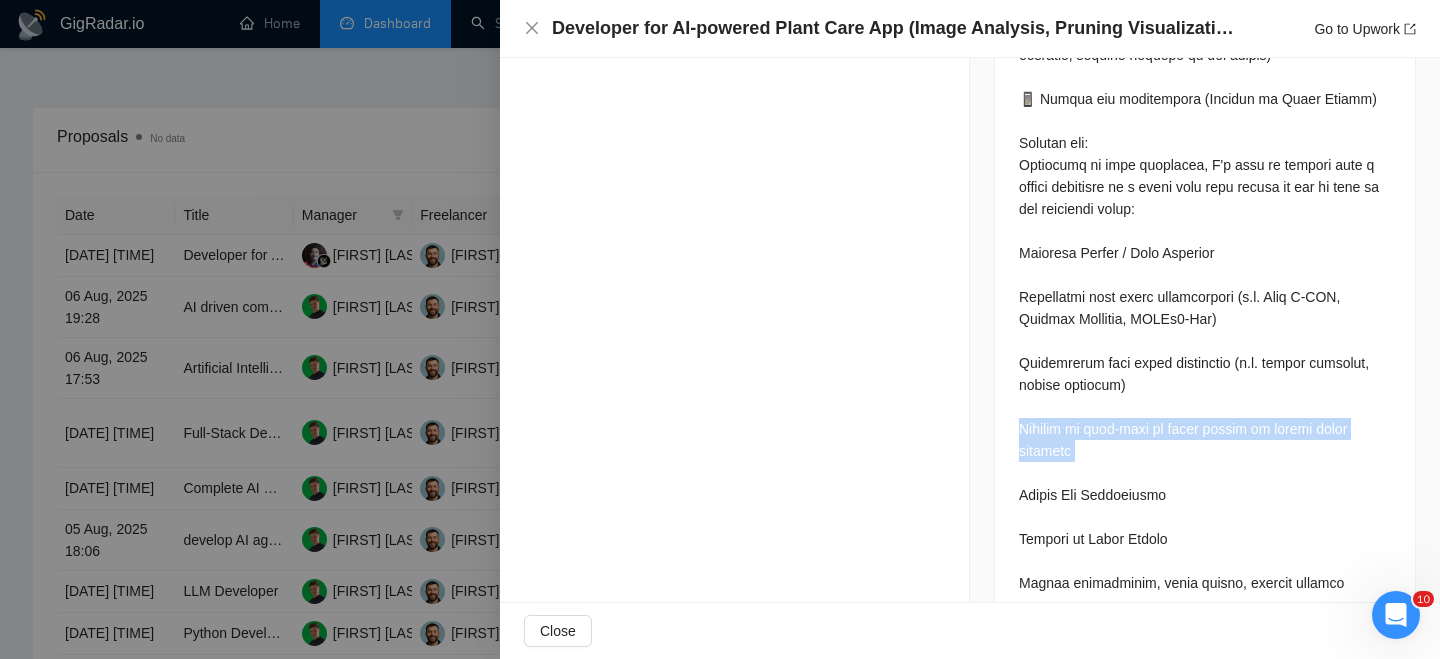 click at bounding box center (1205, 220) 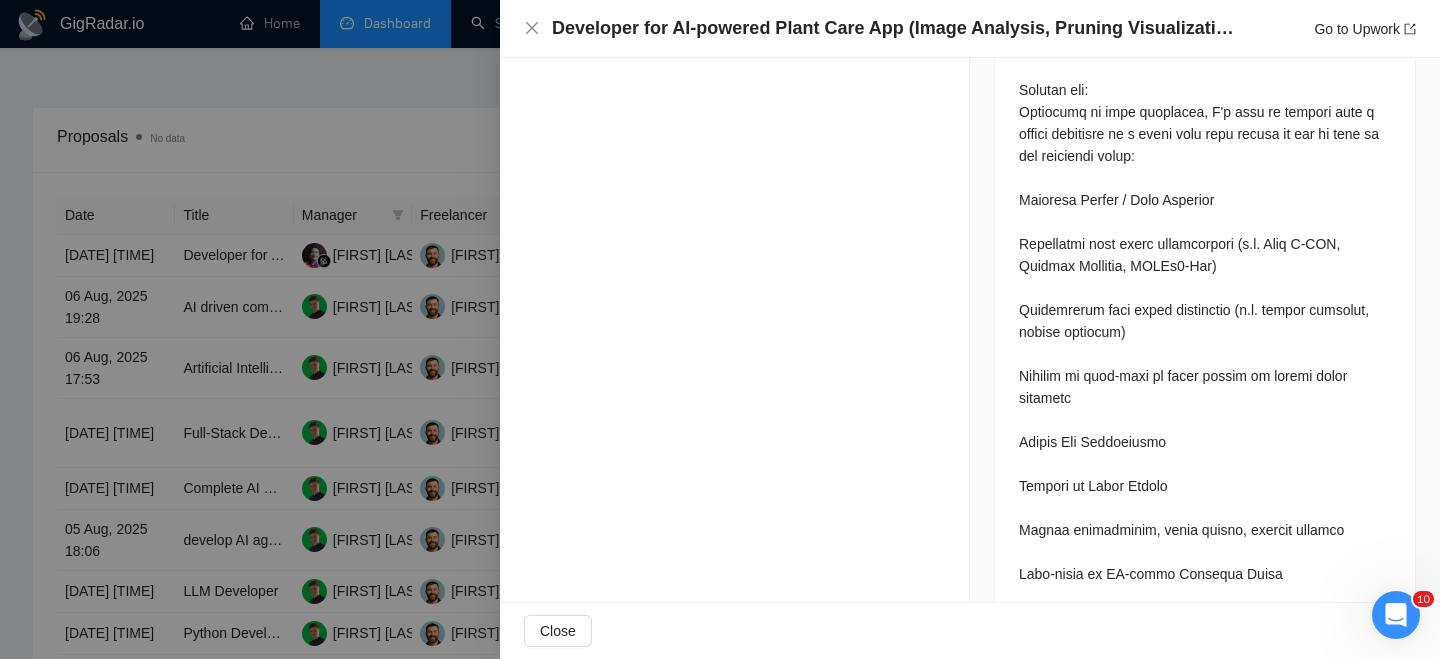 click at bounding box center (1205, 167) 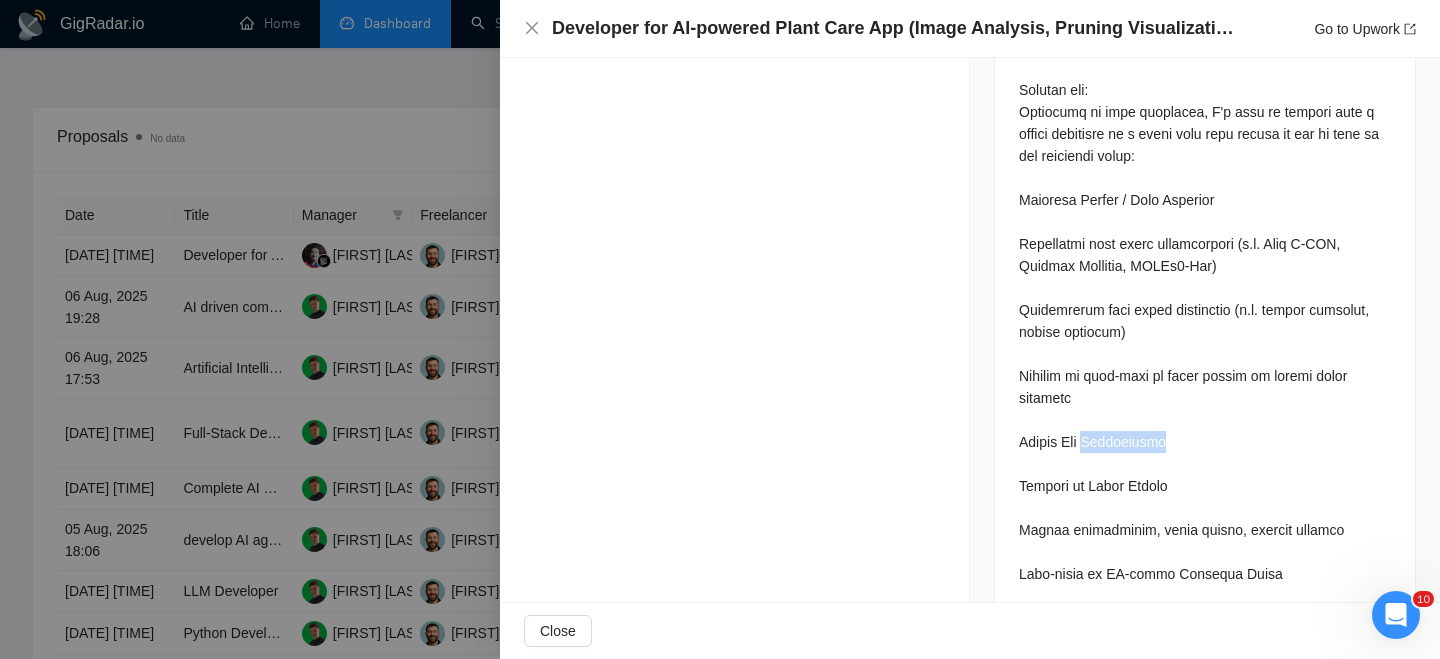 click at bounding box center (1205, 167) 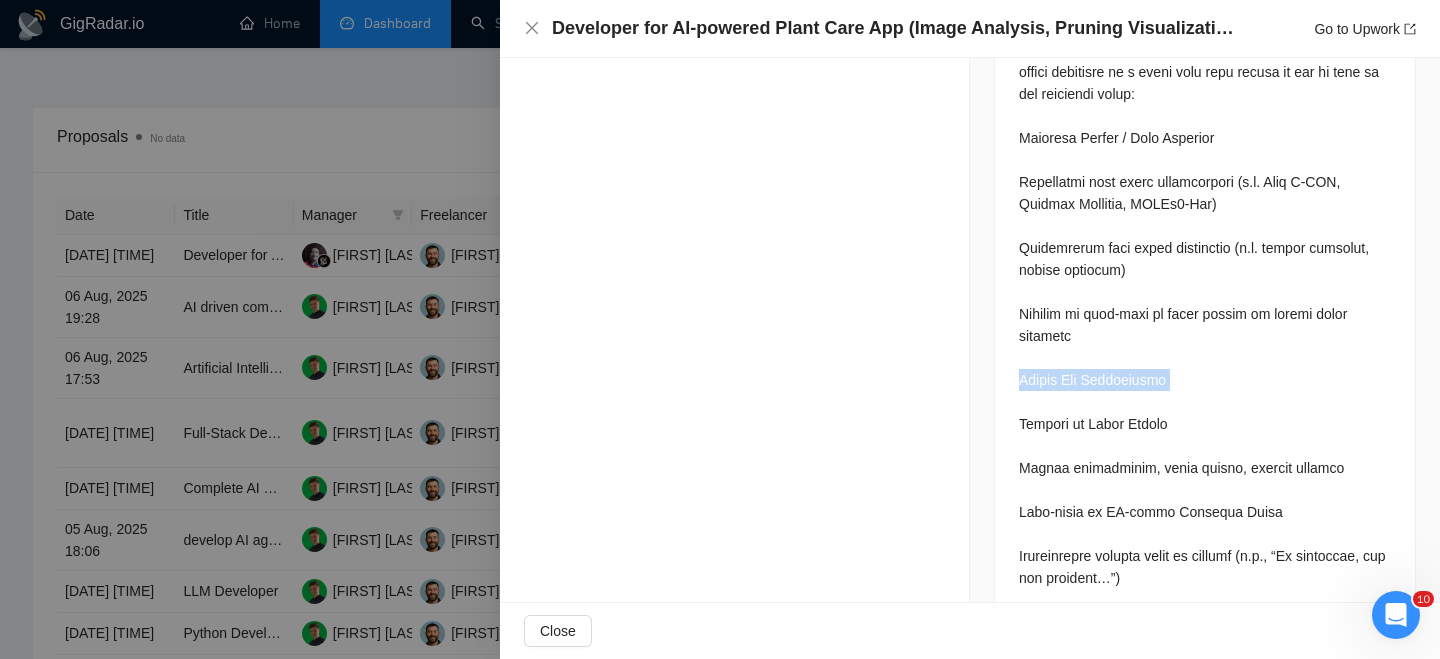 scroll, scrollTop: 1362, scrollLeft: 0, axis: vertical 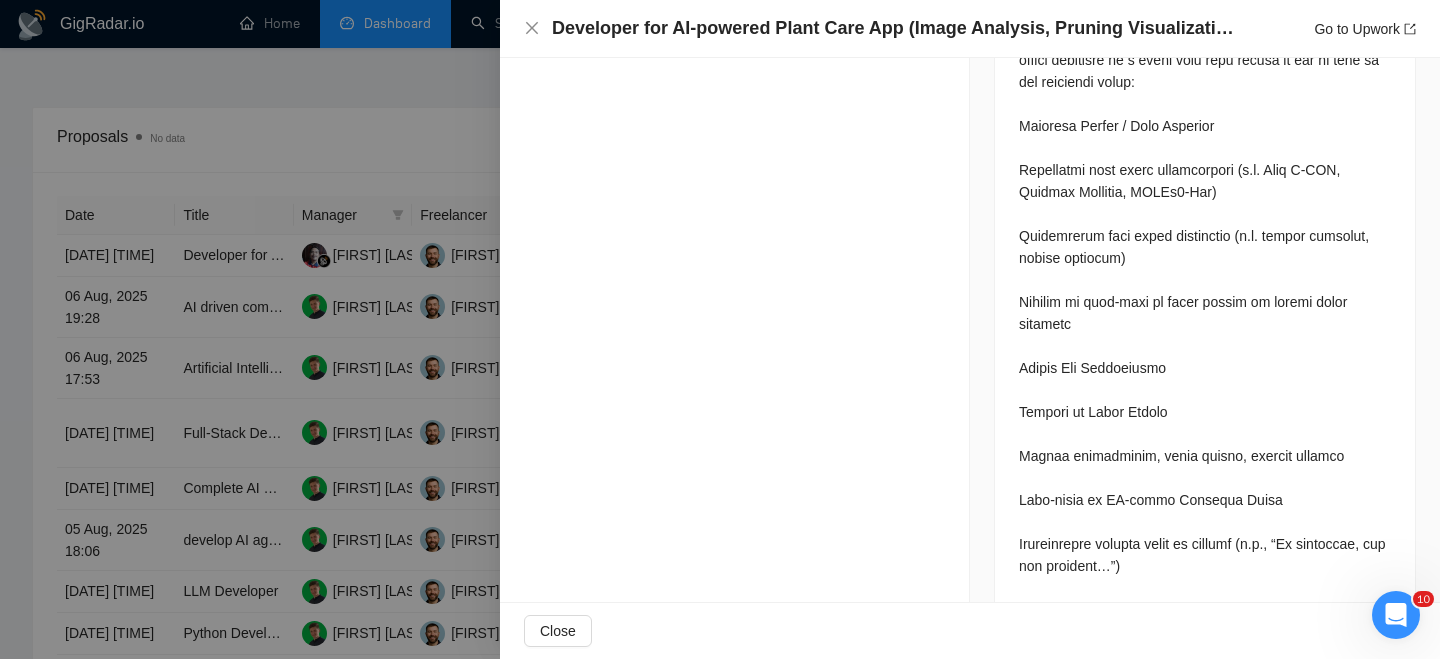 click at bounding box center (1205, 93) 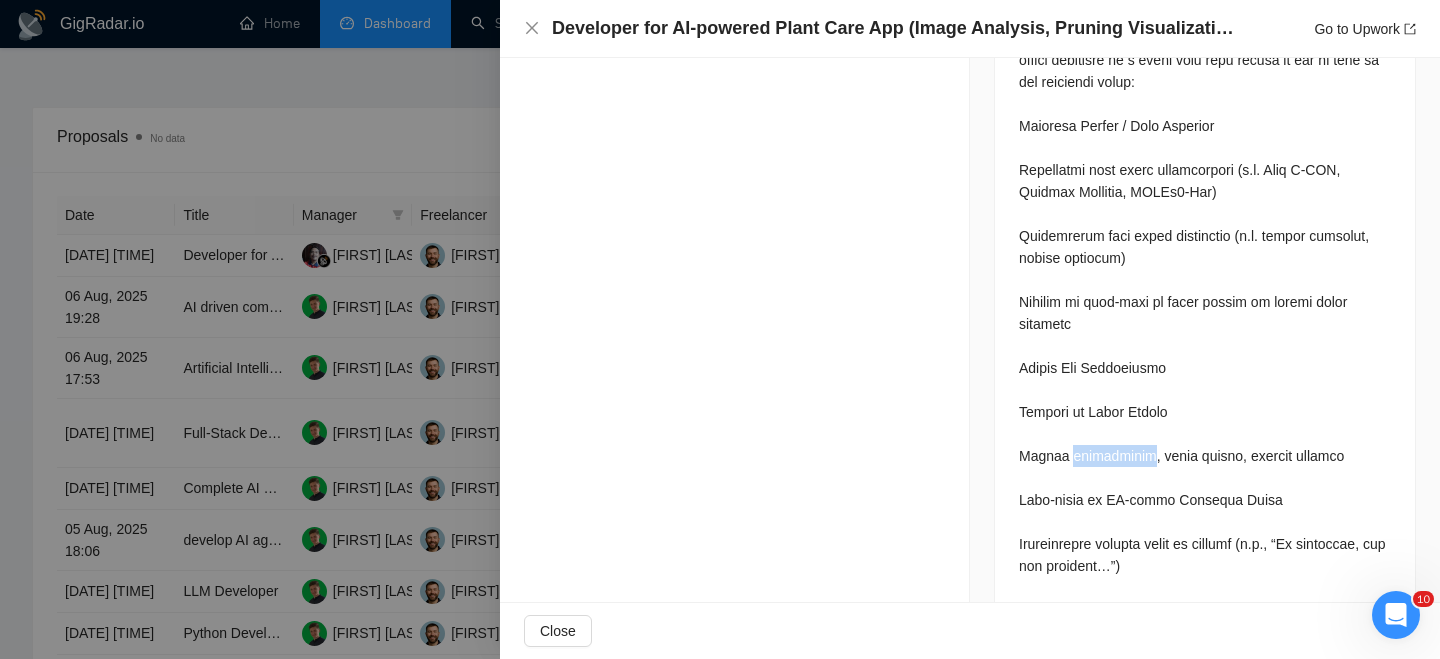 click at bounding box center (1205, 93) 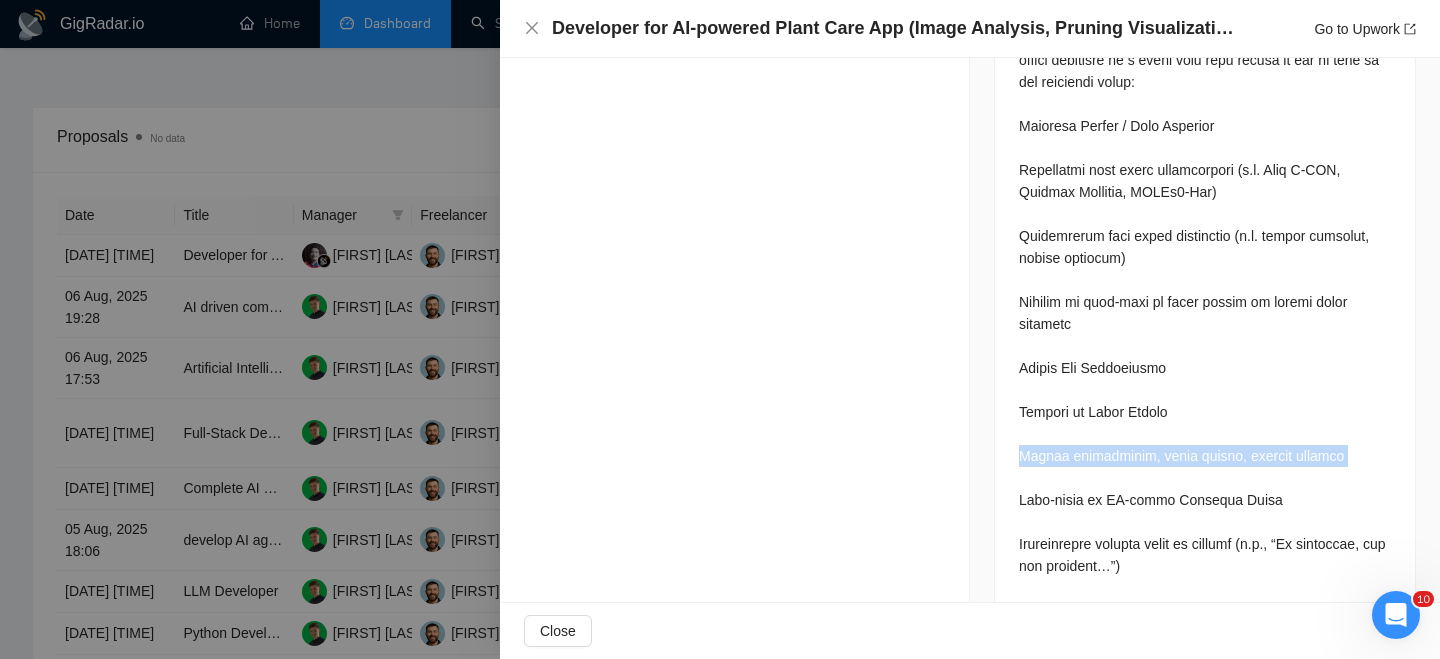 click at bounding box center (1205, 93) 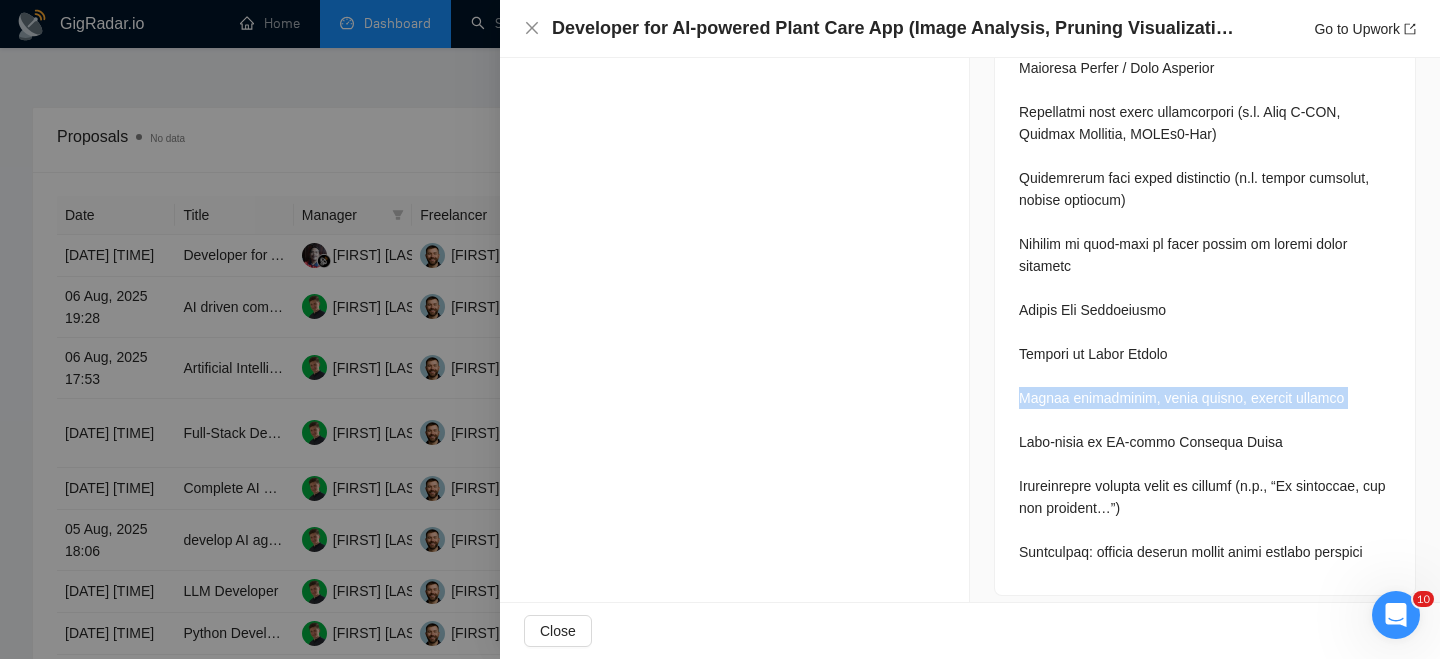scroll, scrollTop: 1435, scrollLeft: 0, axis: vertical 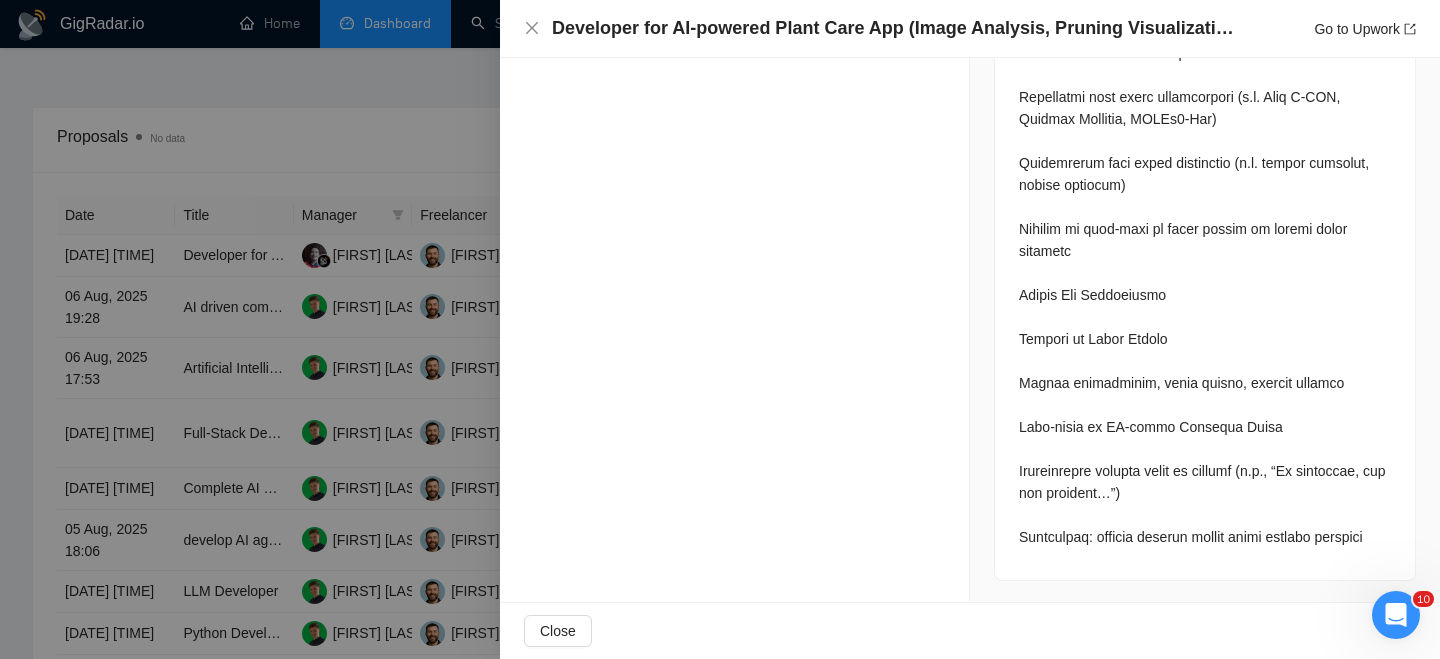 click at bounding box center [1205, 20] 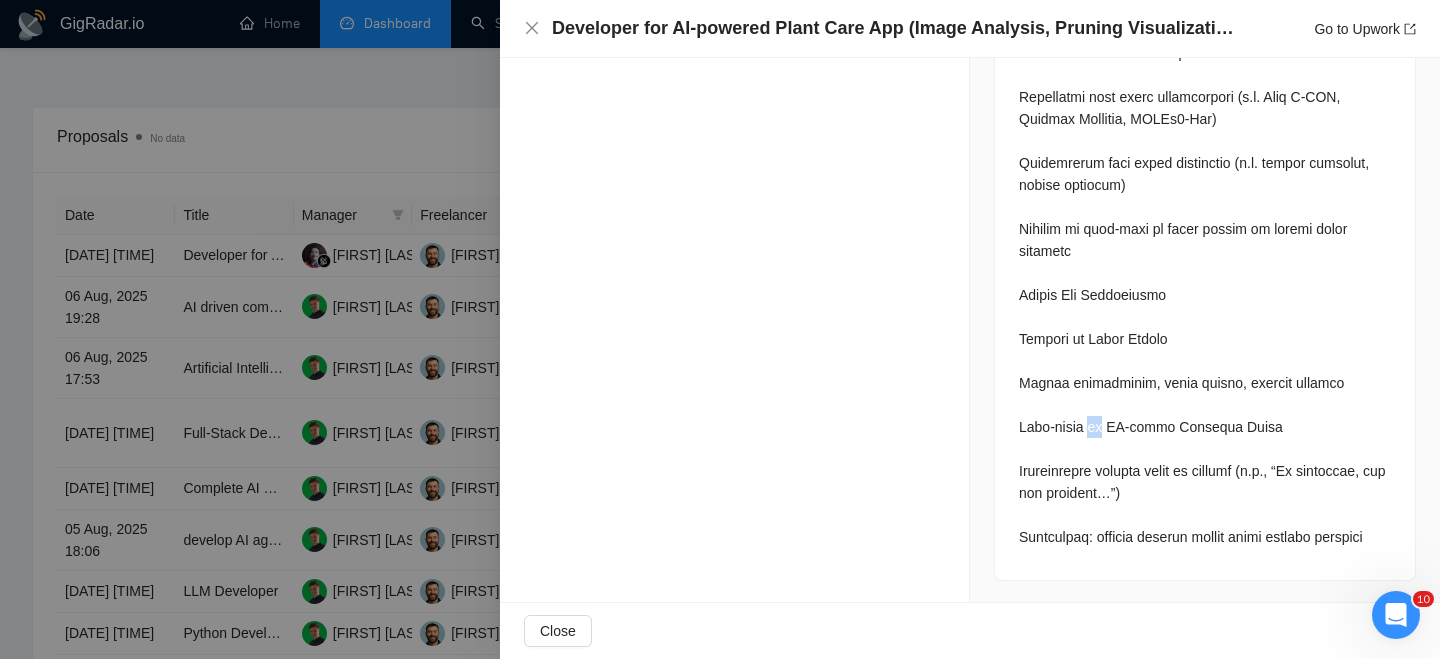 click at bounding box center (1205, 20) 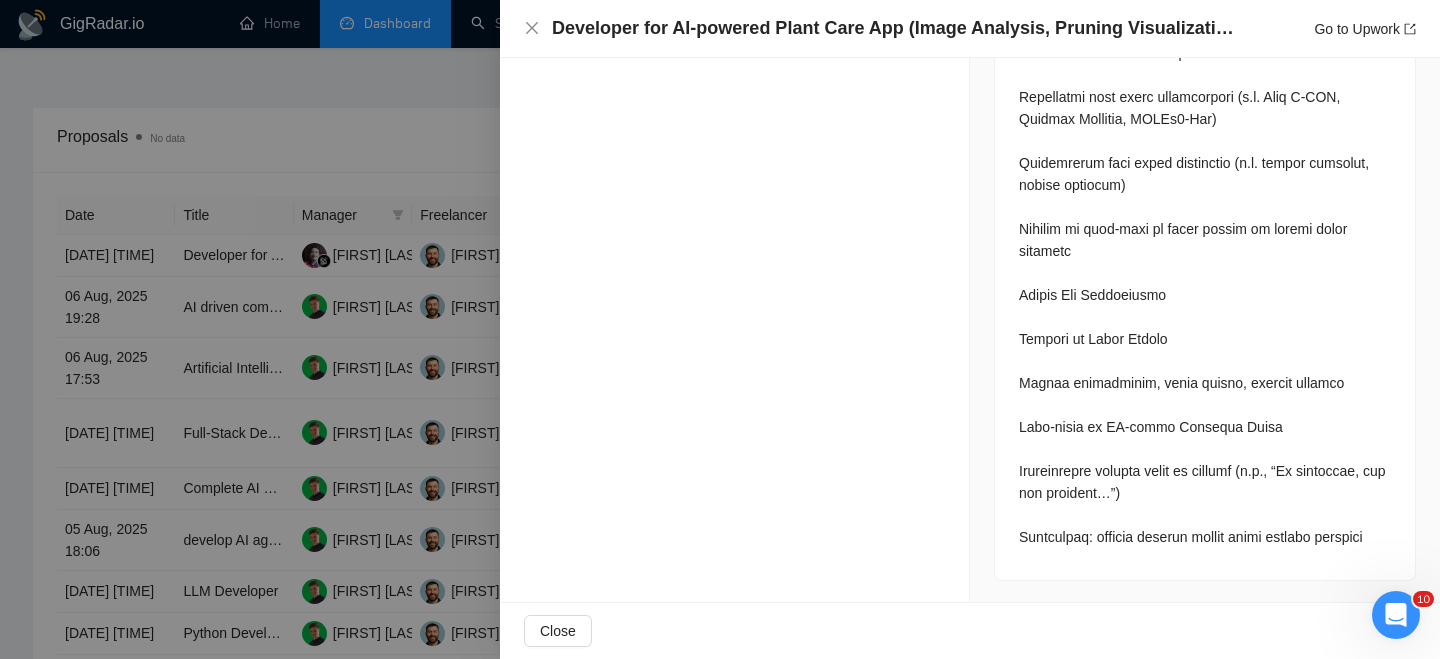 click at bounding box center (1205, 20) 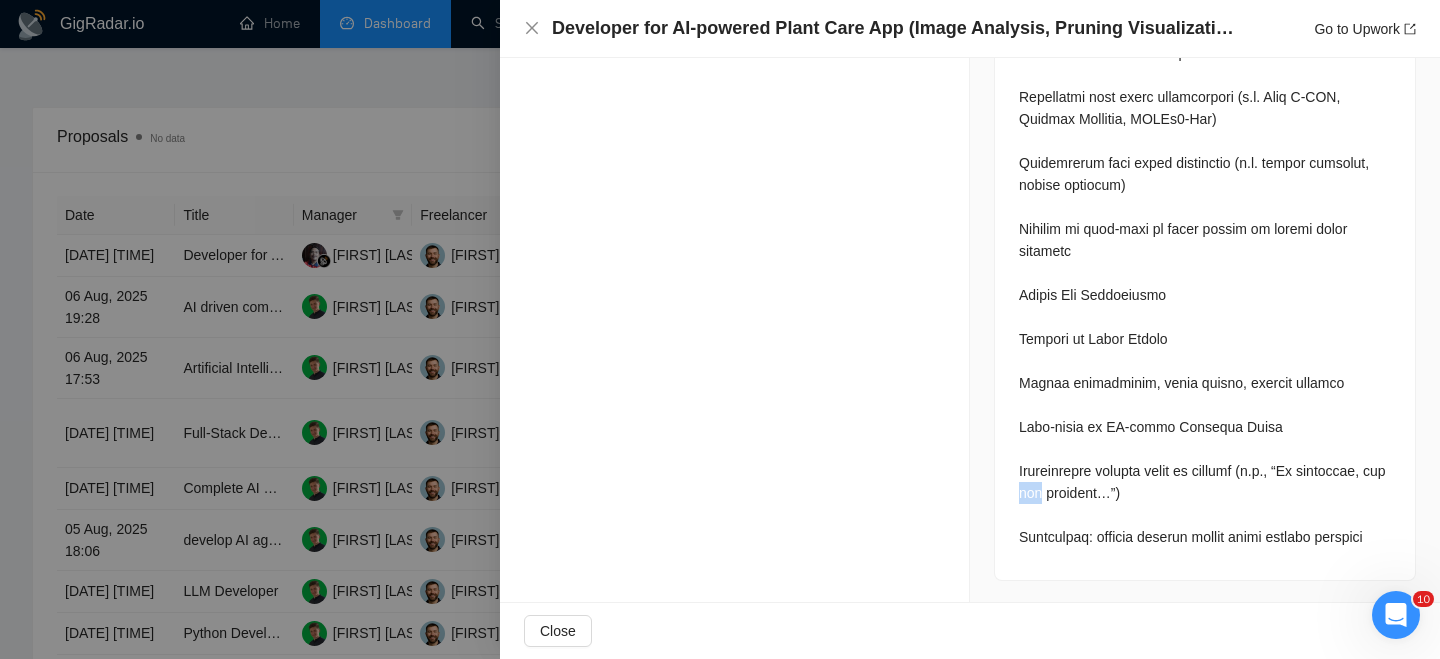 click at bounding box center (1205, 20) 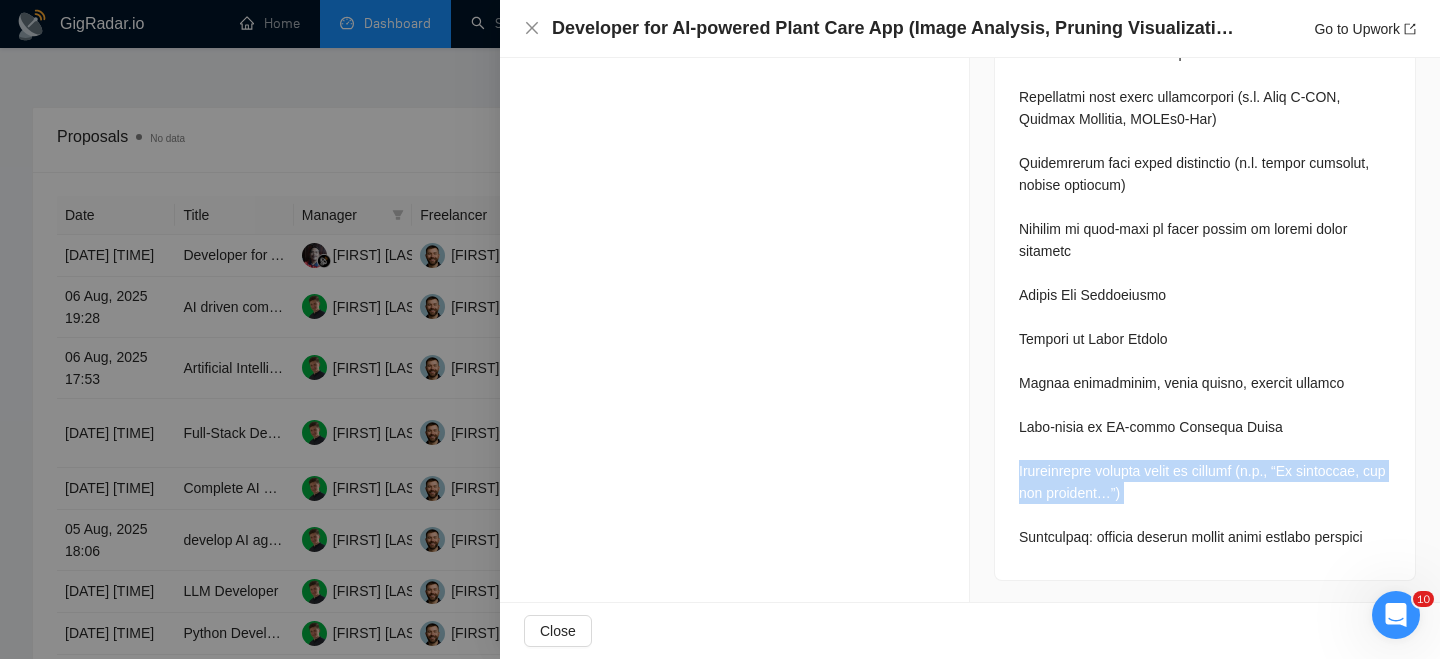 click at bounding box center [1205, 20] 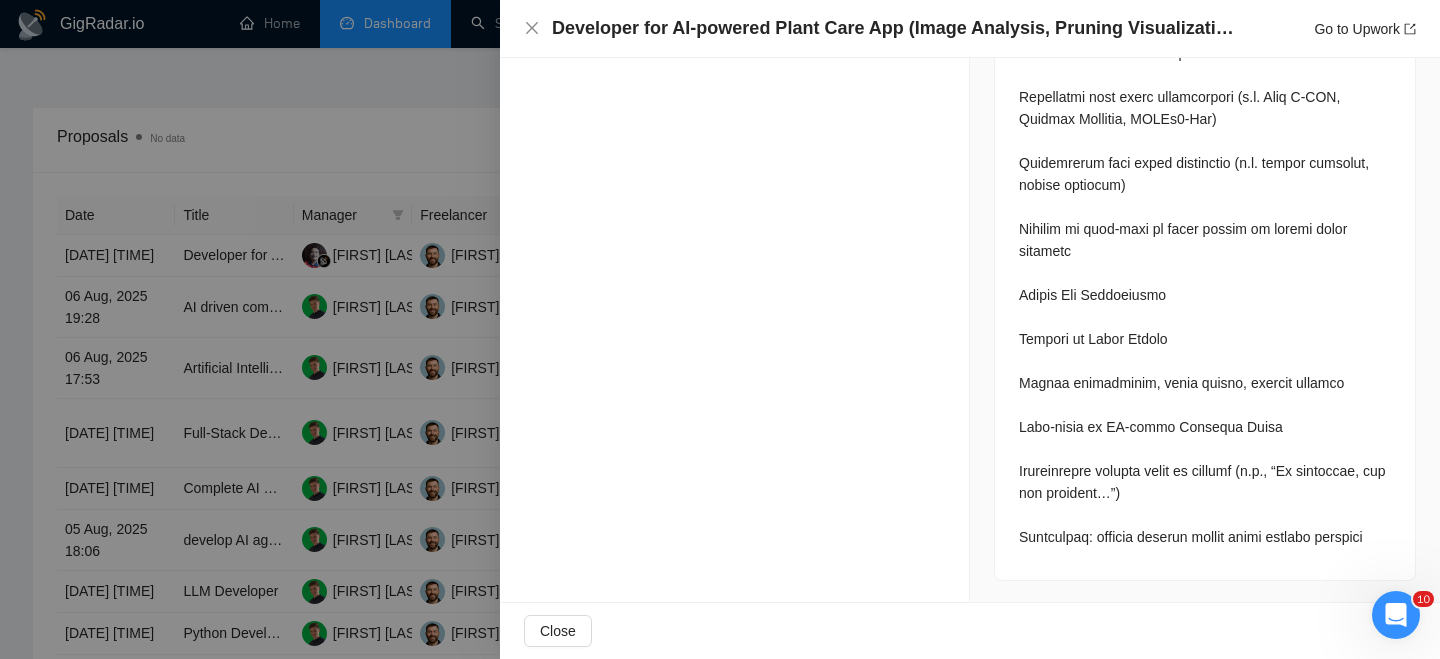 click at bounding box center (1205, 20) 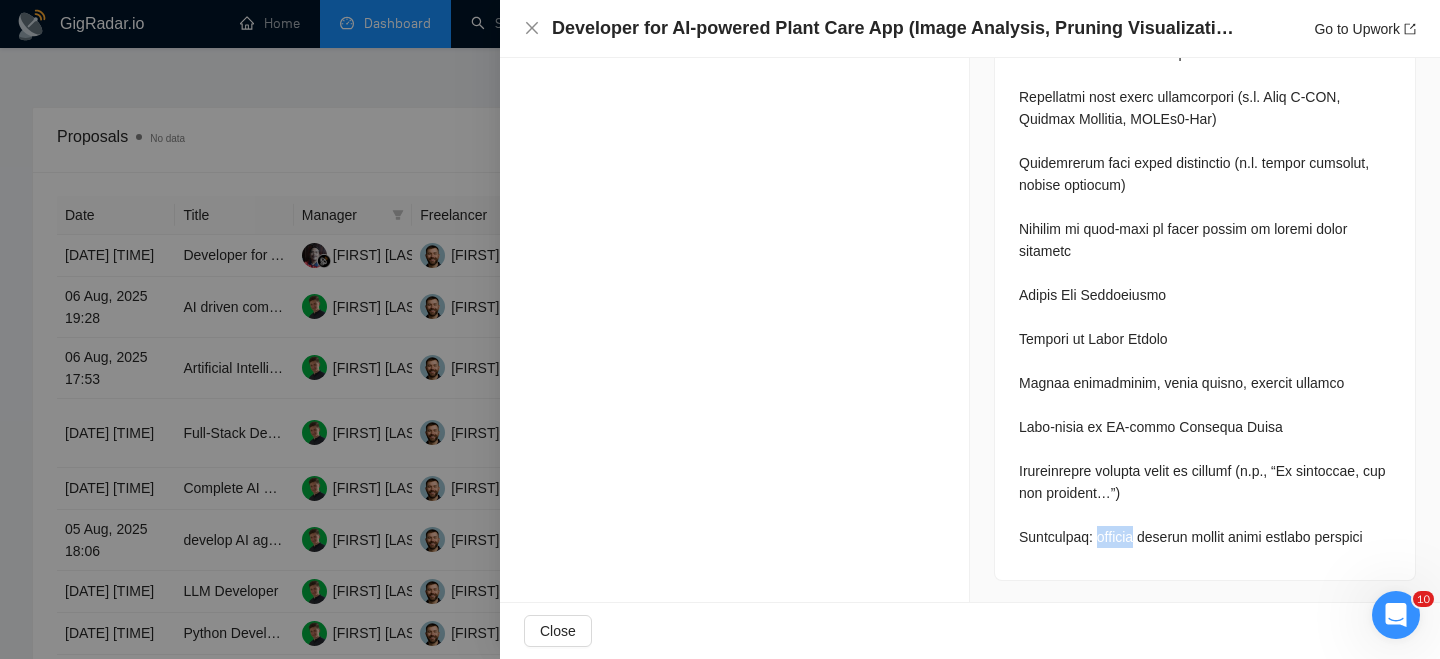 click at bounding box center (1205, 20) 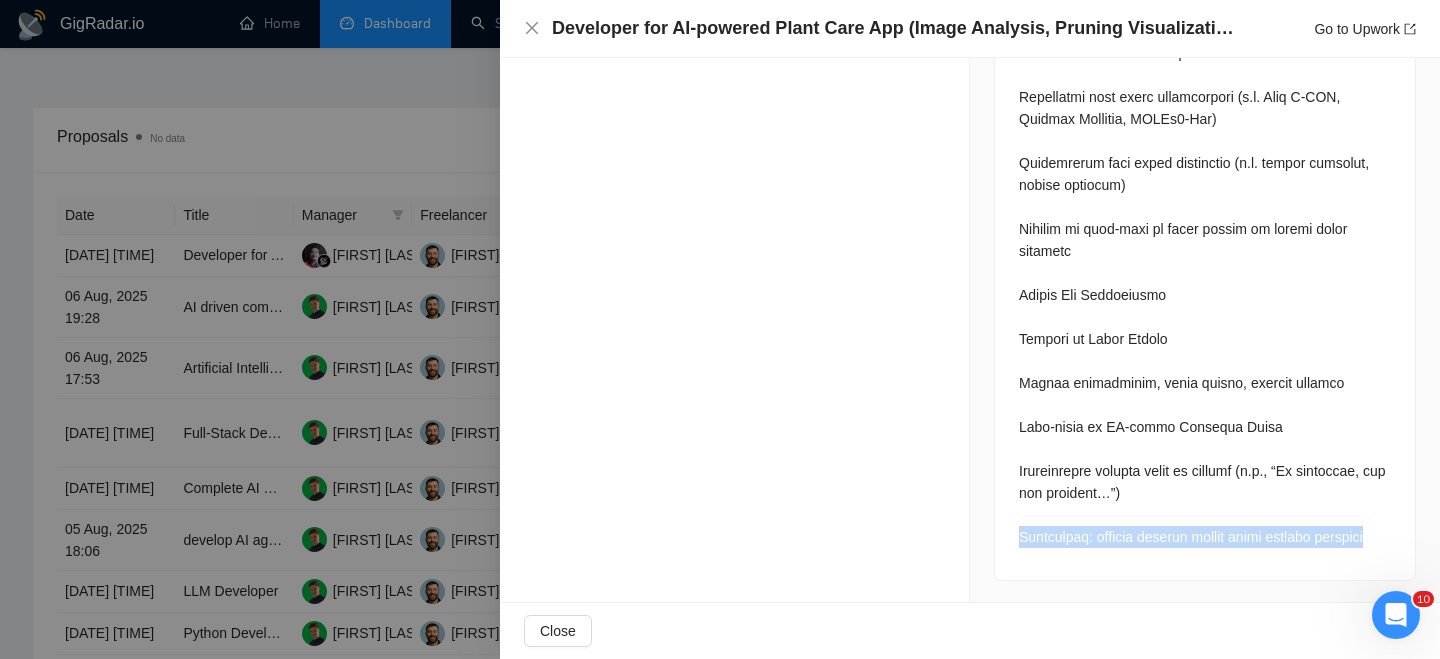 click at bounding box center (1205, 20) 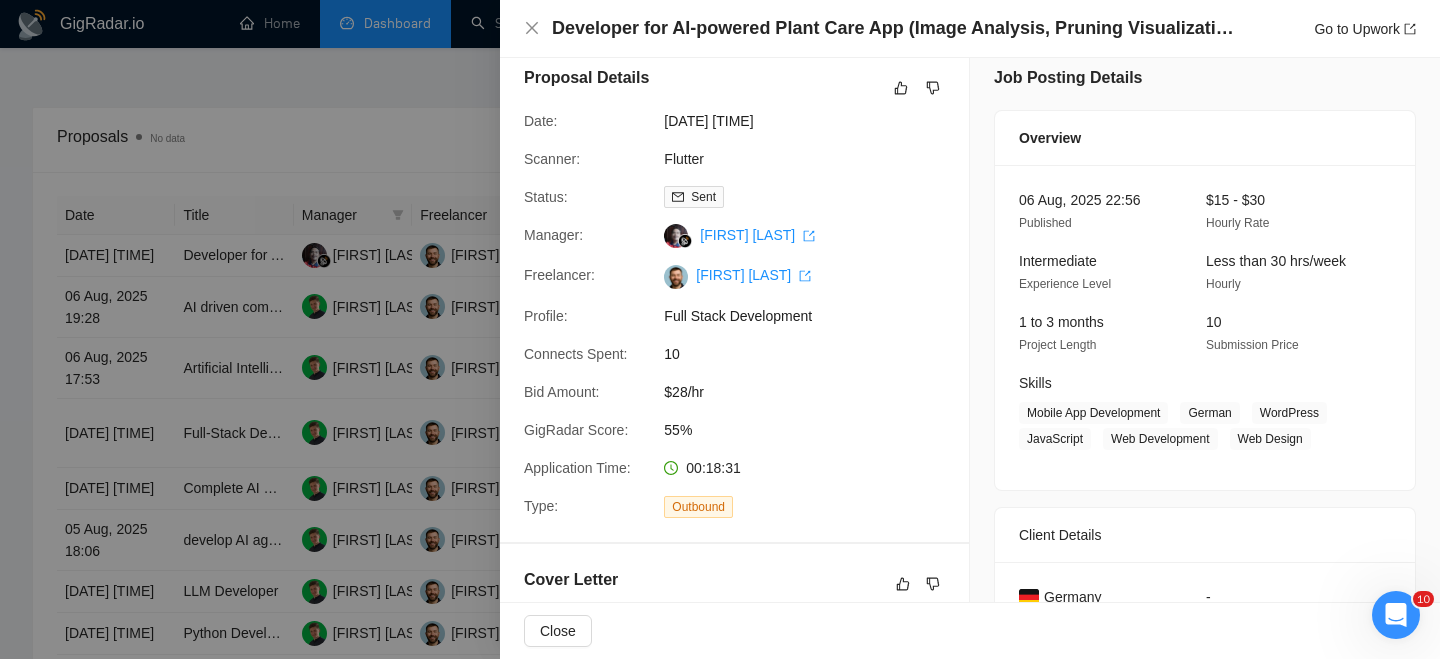 scroll, scrollTop: 18, scrollLeft: 0, axis: vertical 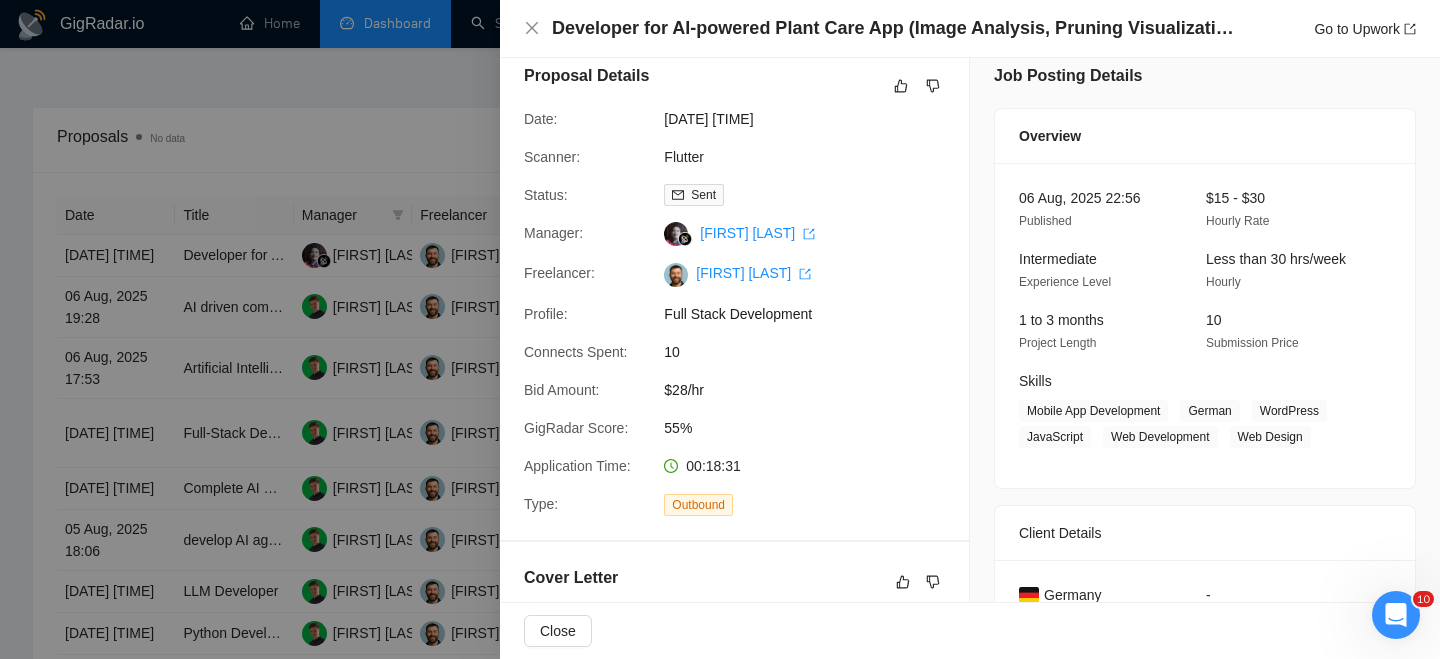 click on "Skills Mobile App Development German WordPress JavaScript Web Development Web Design" at bounding box center (1190, 409) 